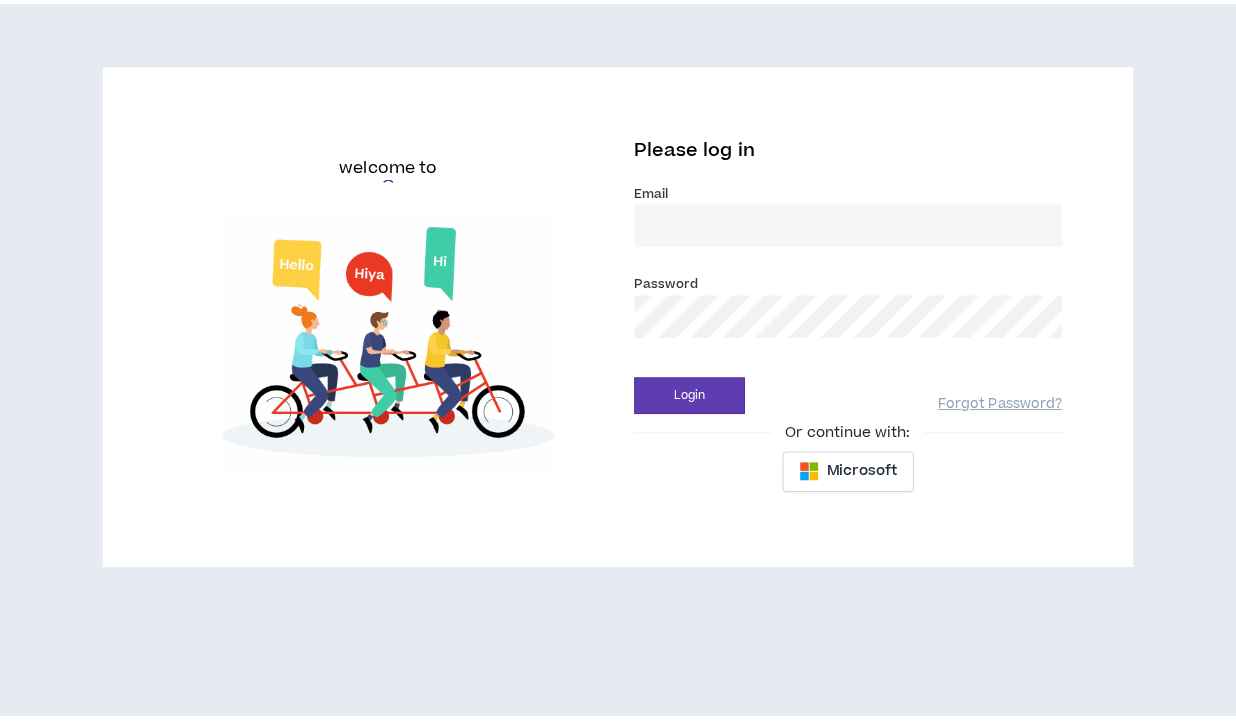 scroll, scrollTop: 0, scrollLeft: 0, axis: both 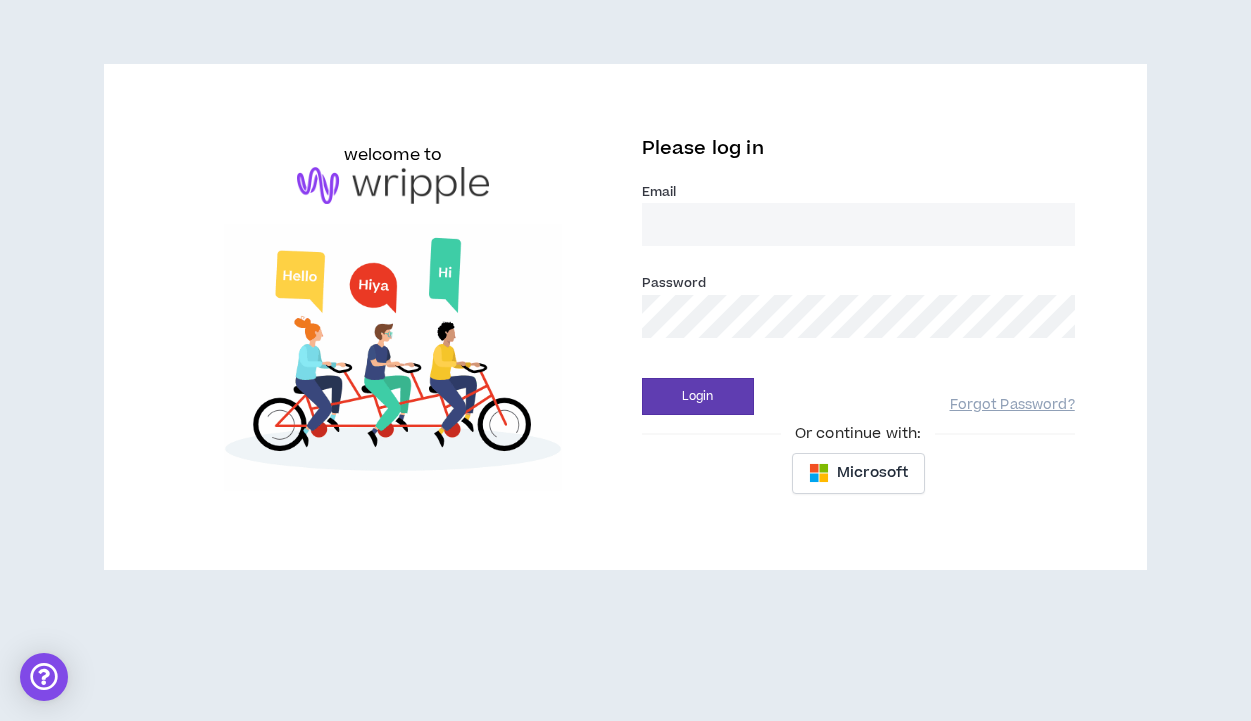 click on "Email  *" at bounding box center [858, 224] 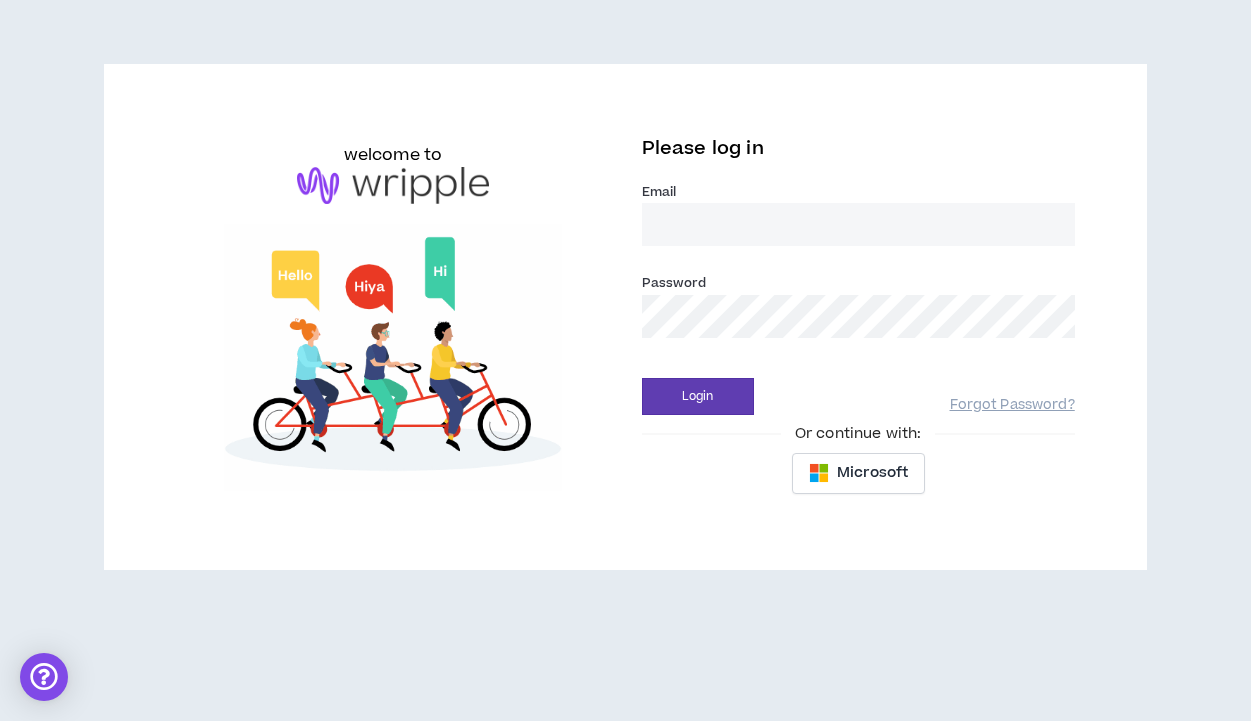 type on "[PERSON_NAME][EMAIL_ADDRESS][DOMAIN_NAME]" 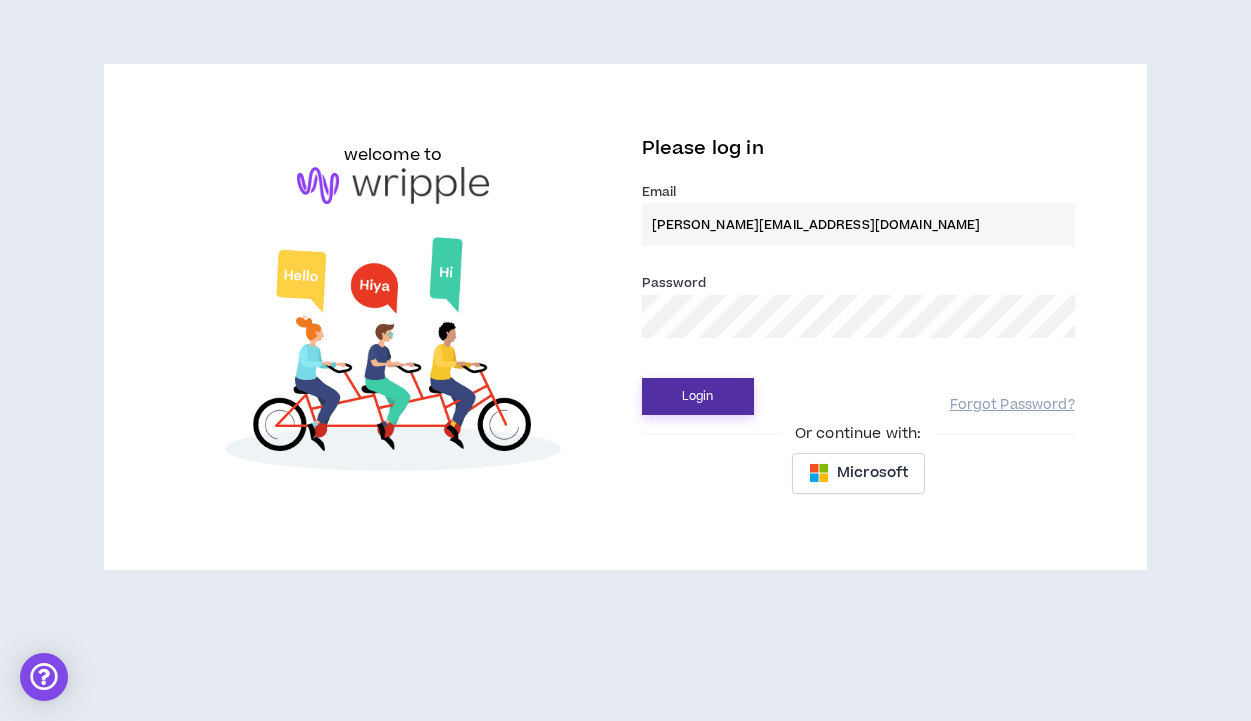 click on "Login" at bounding box center [698, 396] 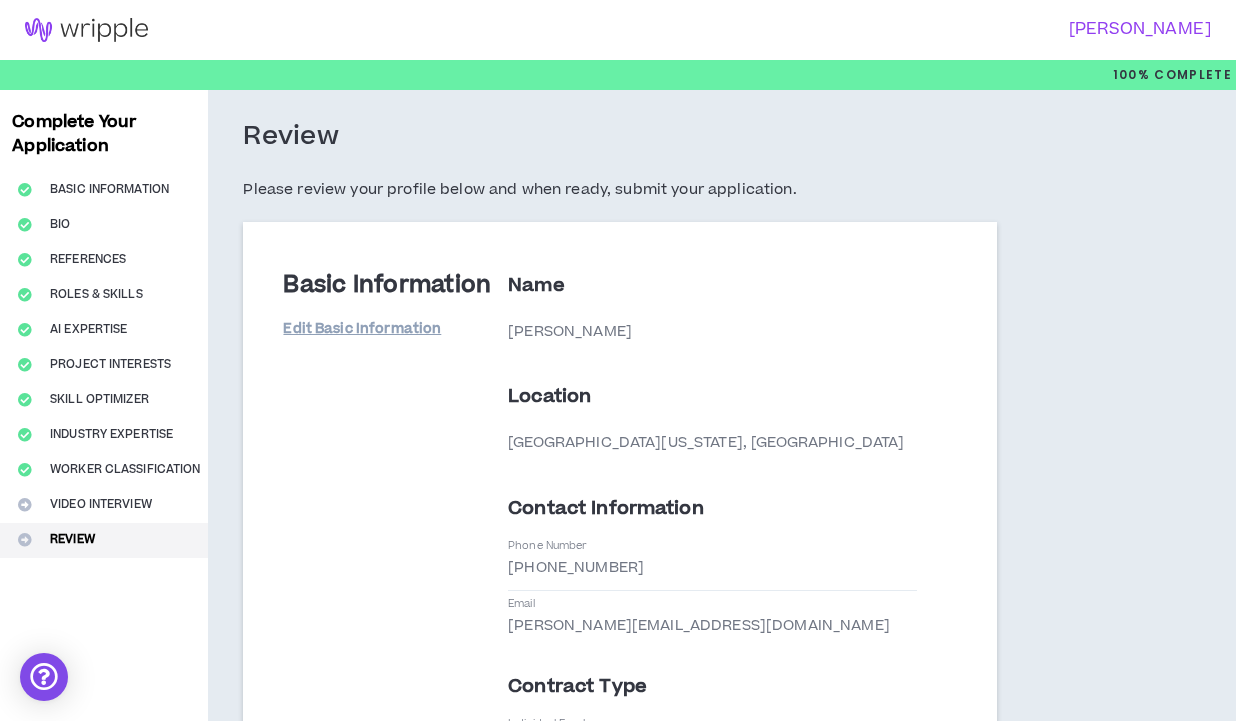 click on "Complete Your Application Basic Information Bio References Roles & Skills AI Expertise Project Interests Skill Optimizer Industry Expertise Worker Classification Video Interview Review" at bounding box center [104, 2140] 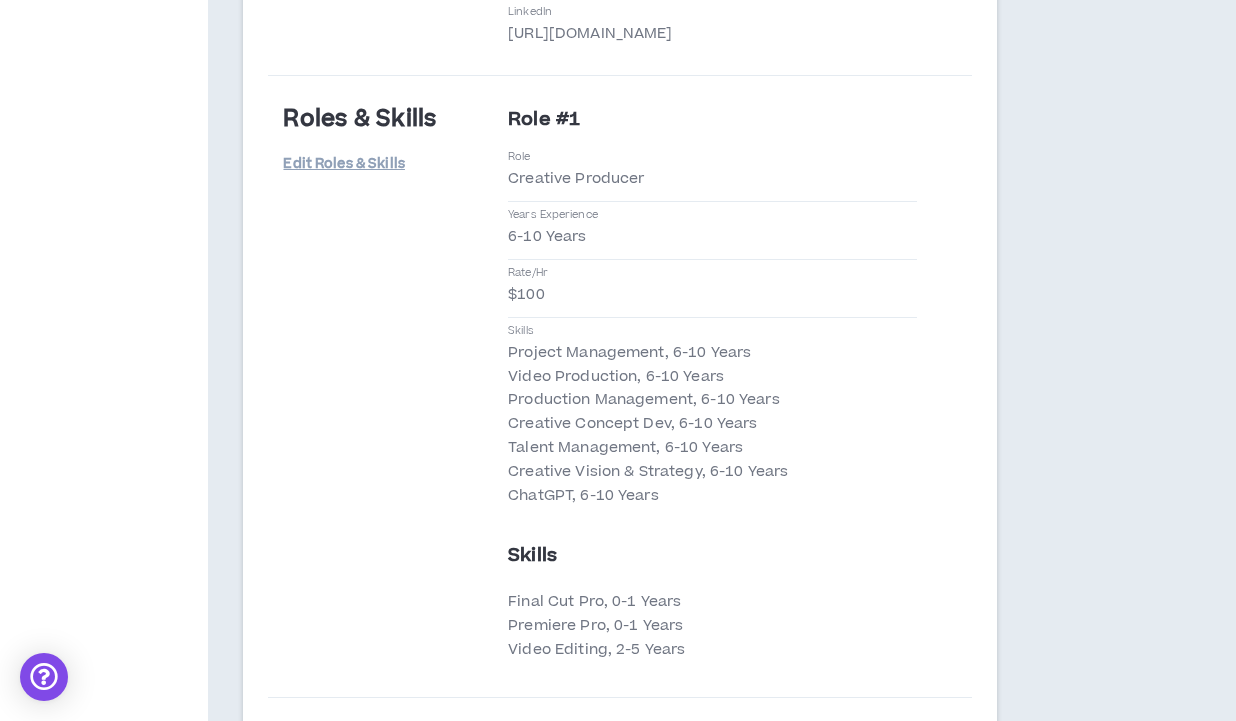 scroll, scrollTop: 2291, scrollLeft: 0, axis: vertical 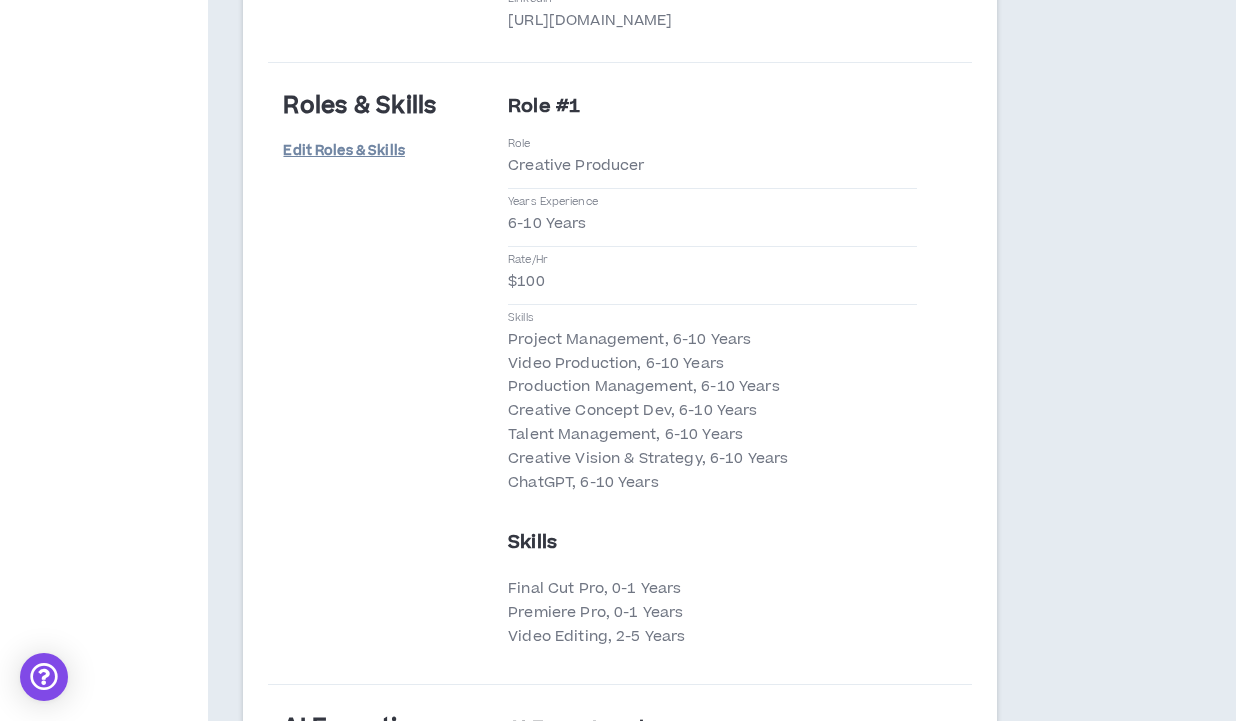 click on "Edit Roles & Skills" at bounding box center (343, 151) 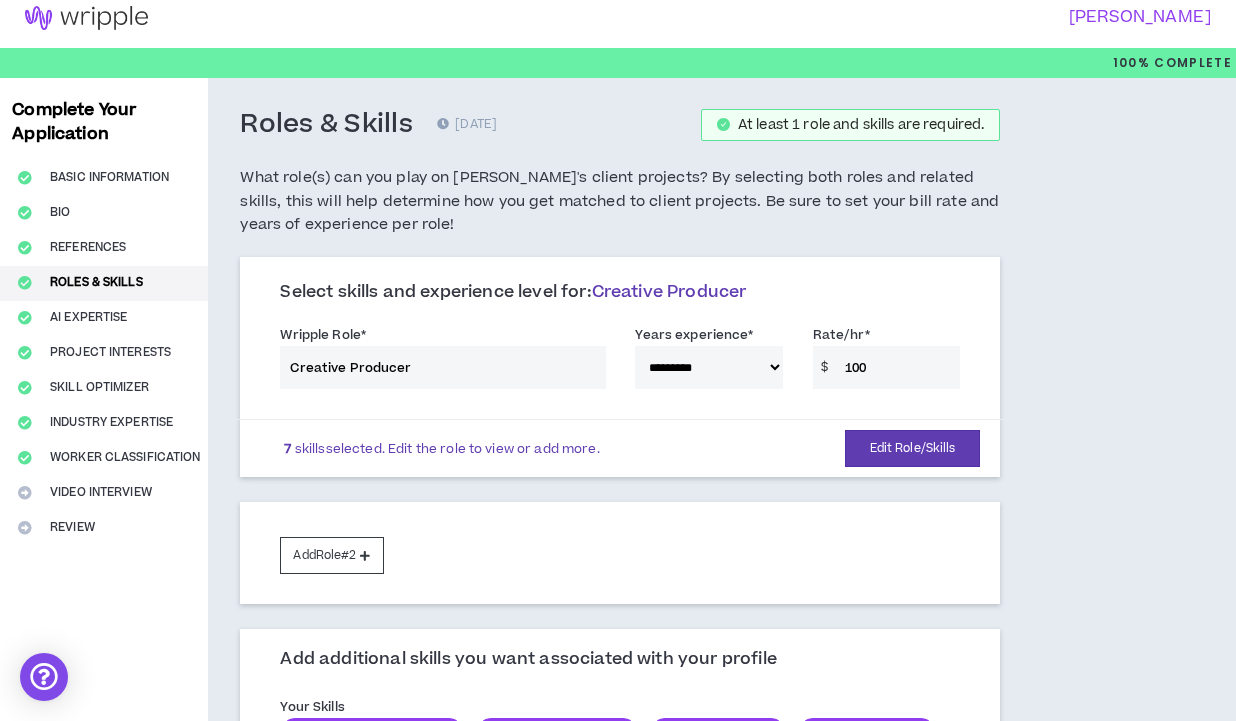 scroll, scrollTop: 25, scrollLeft: 0, axis: vertical 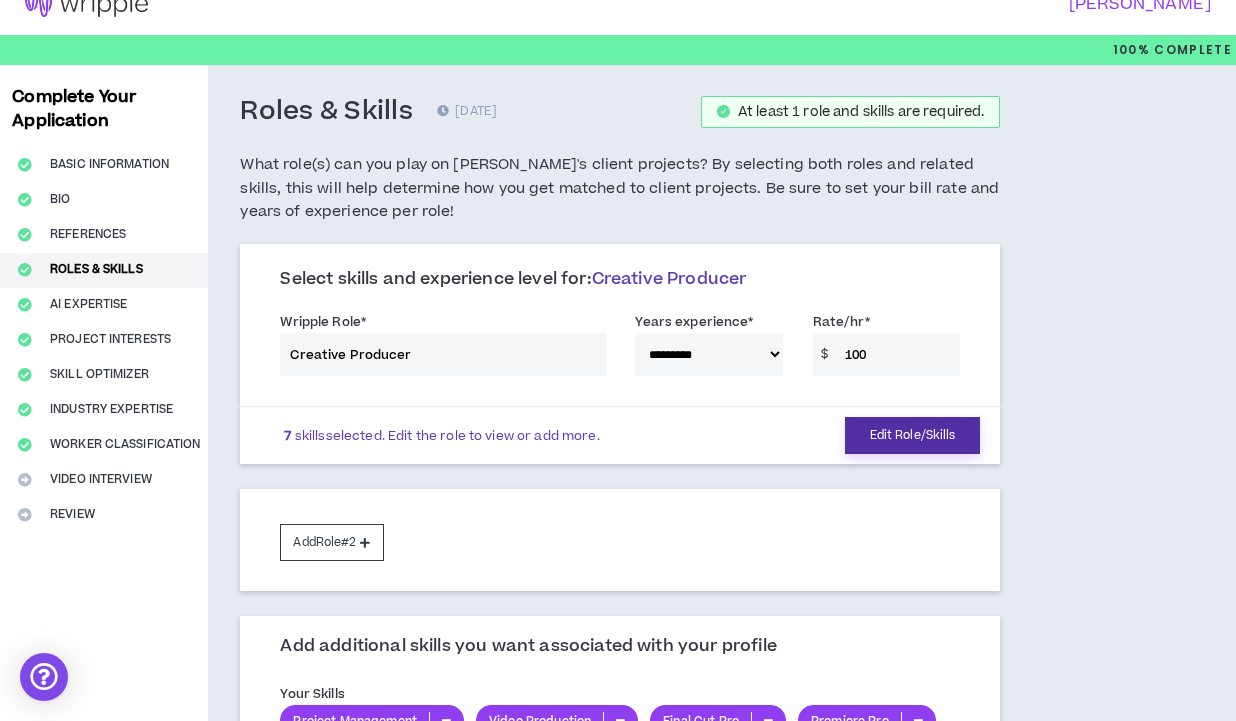 click on "Edit Role/Skills" at bounding box center [913, 435] 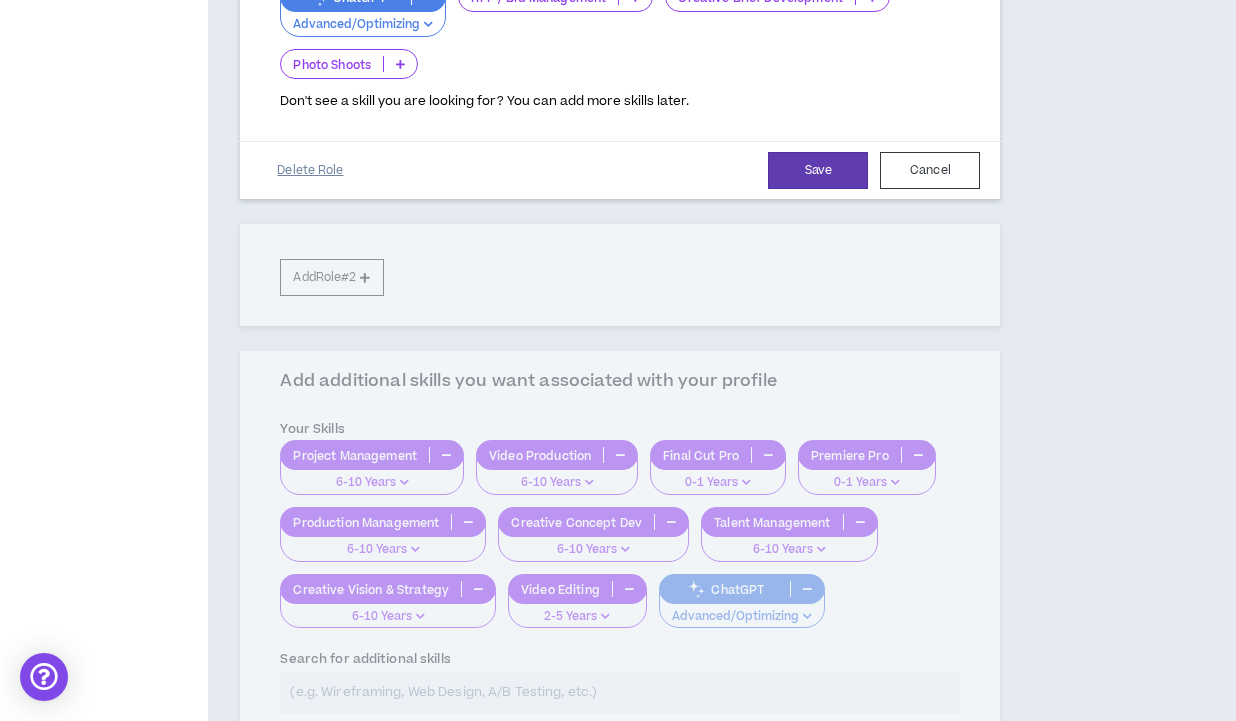 scroll, scrollTop: 817, scrollLeft: 0, axis: vertical 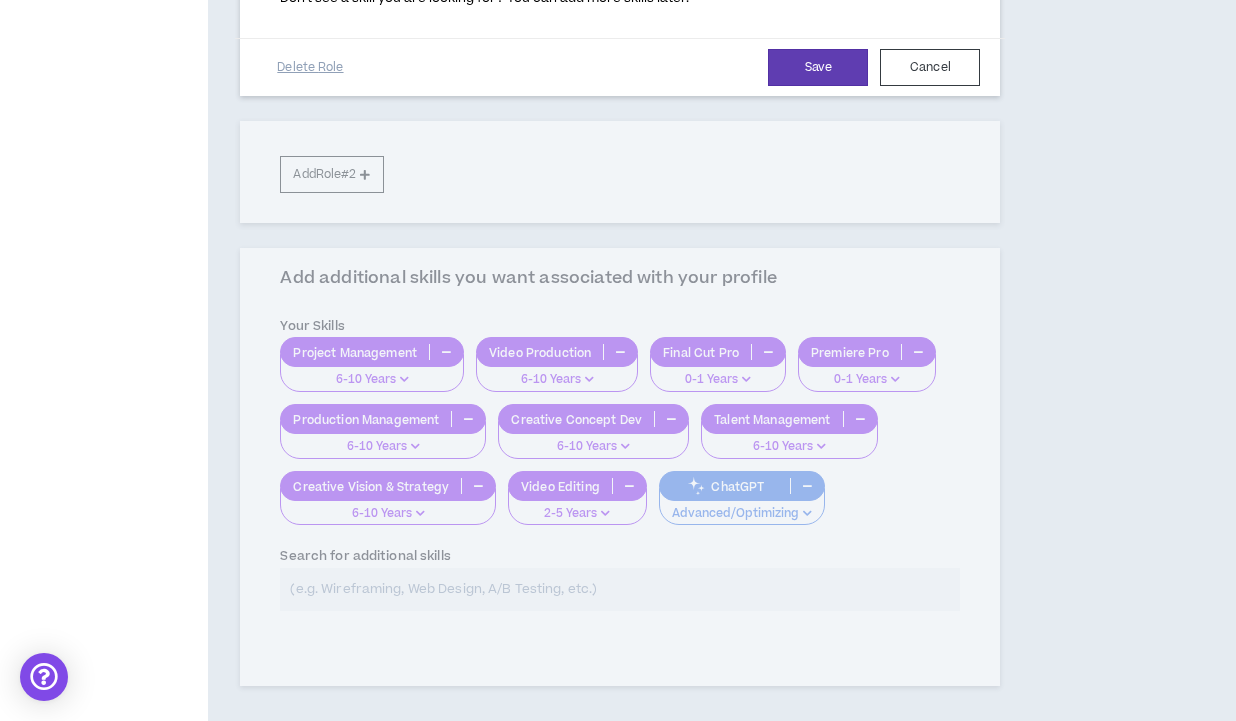 click on "**********" at bounding box center (620, 93) 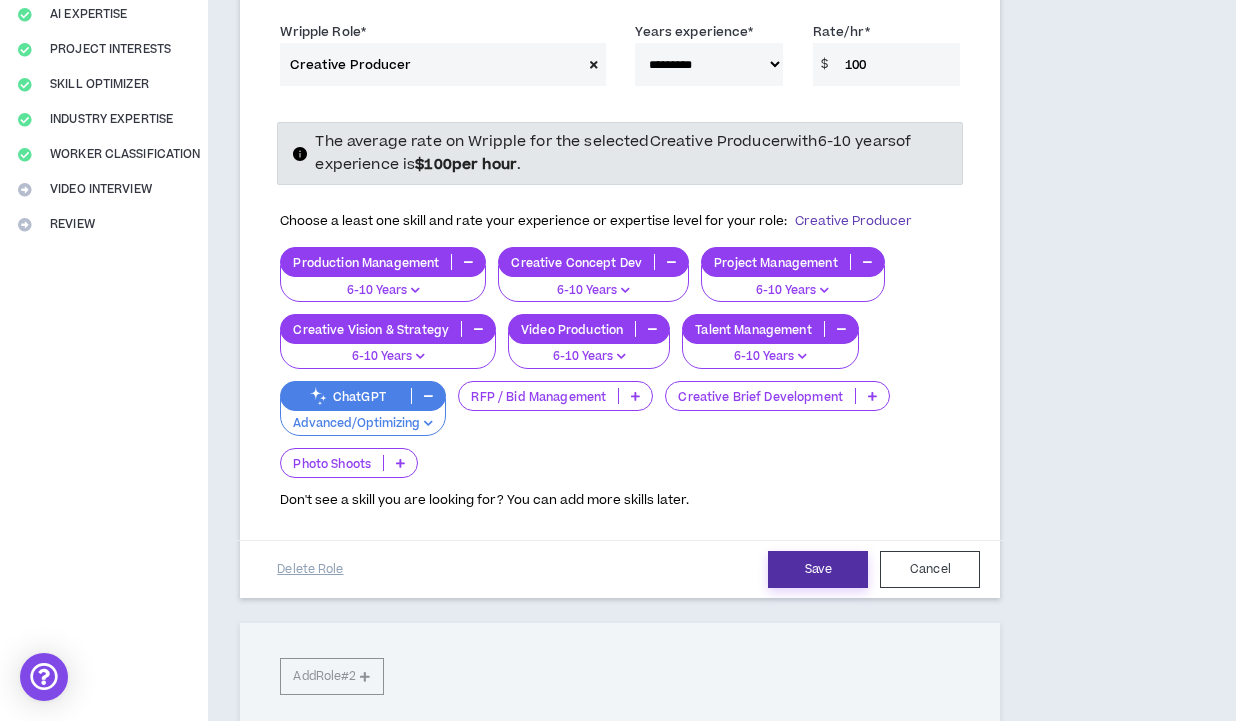 scroll, scrollTop: 328, scrollLeft: 0, axis: vertical 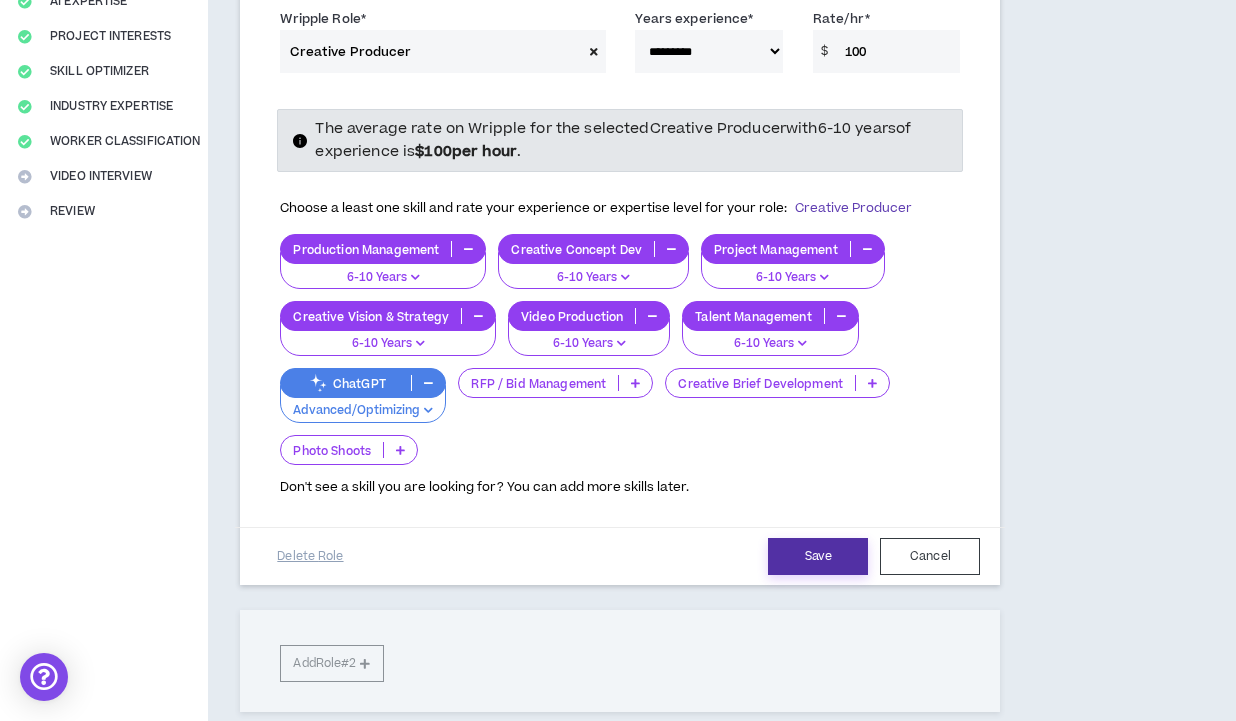 click on "Save" at bounding box center [818, 556] 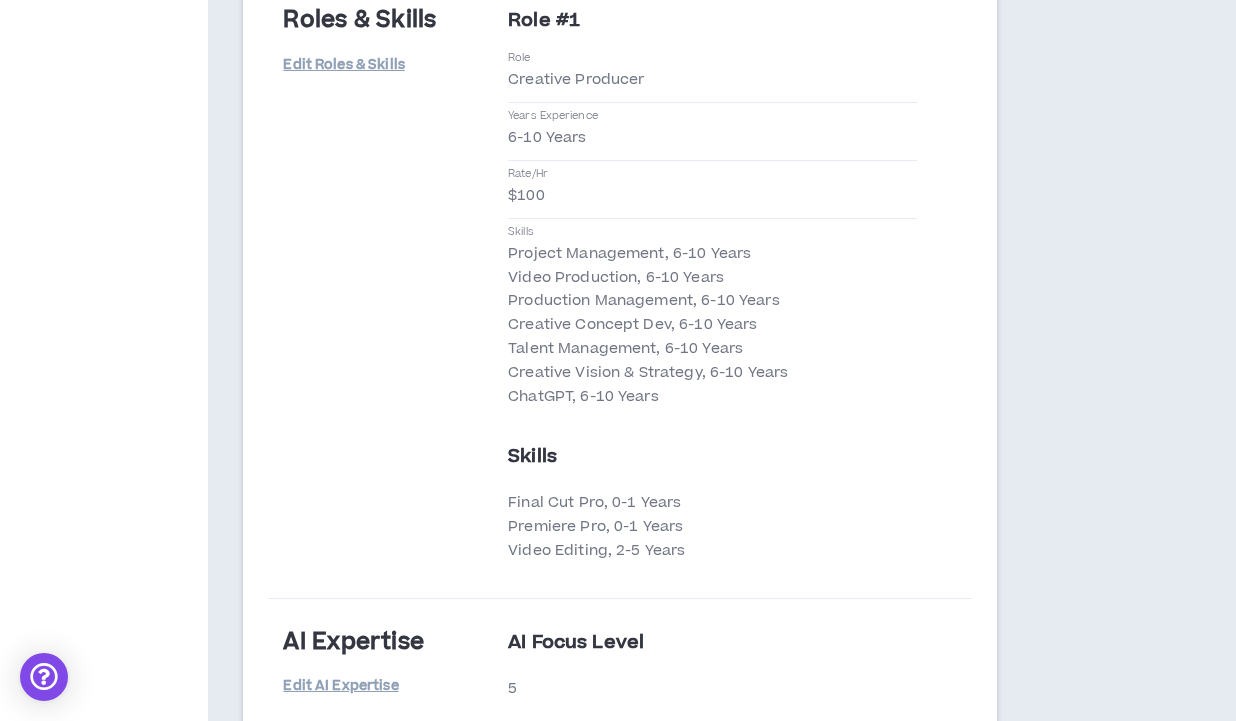 scroll, scrollTop: 2389, scrollLeft: 0, axis: vertical 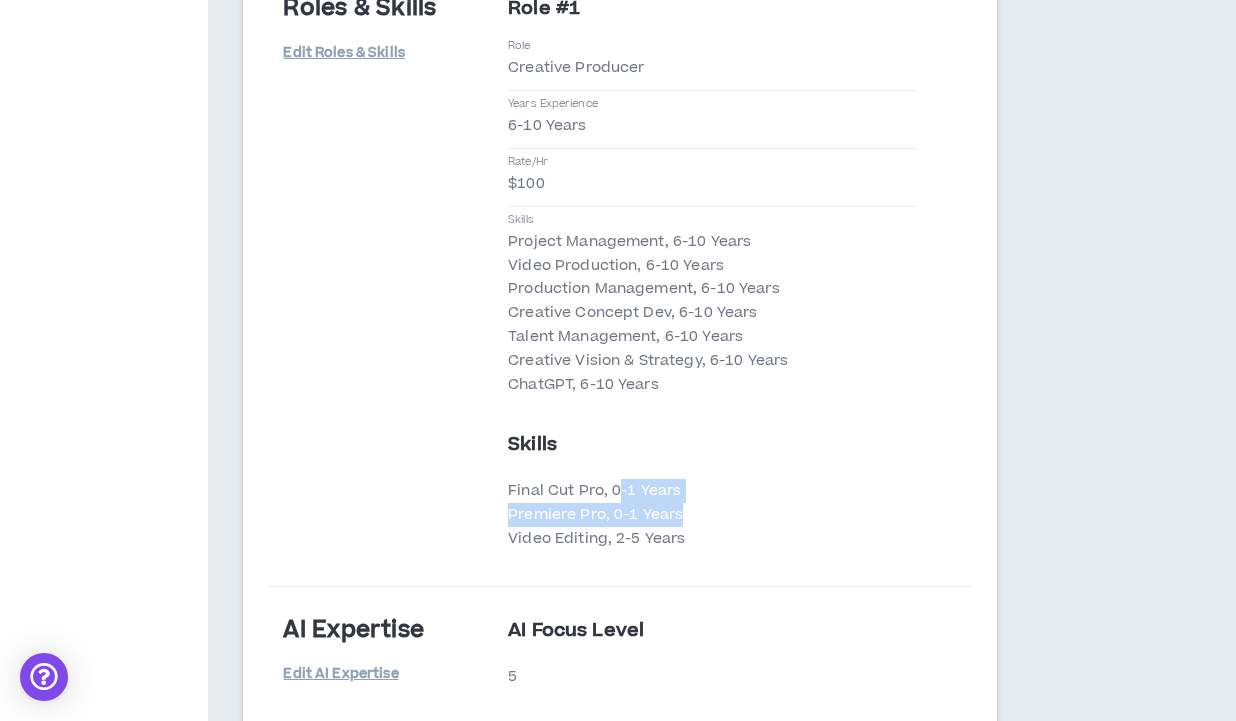 drag, startPoint x: 616, startPoint y: 521, endPoint x: 680, endPoint y: 529, distance: 64.49806 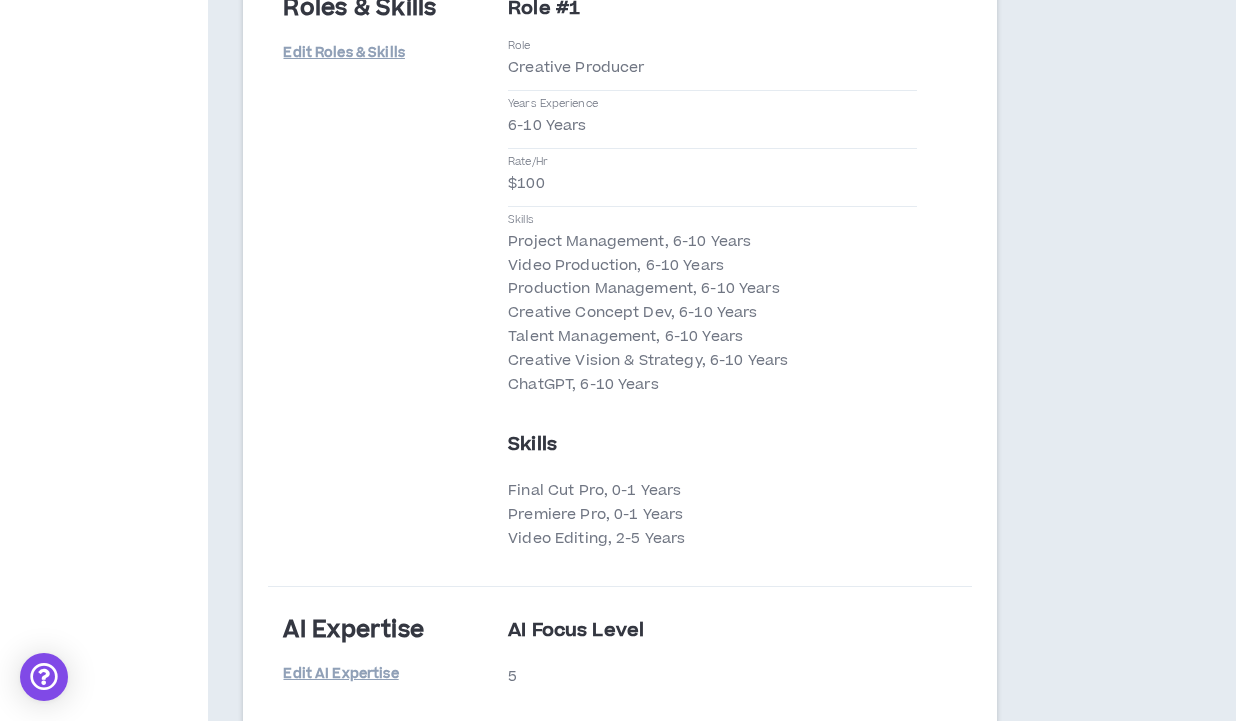 click on "Final Cut Pro, 0-1 Years
Premiere Pro, 0-1 Years
Video Editing, 2-5 Years" at bounding box center (712, 514) 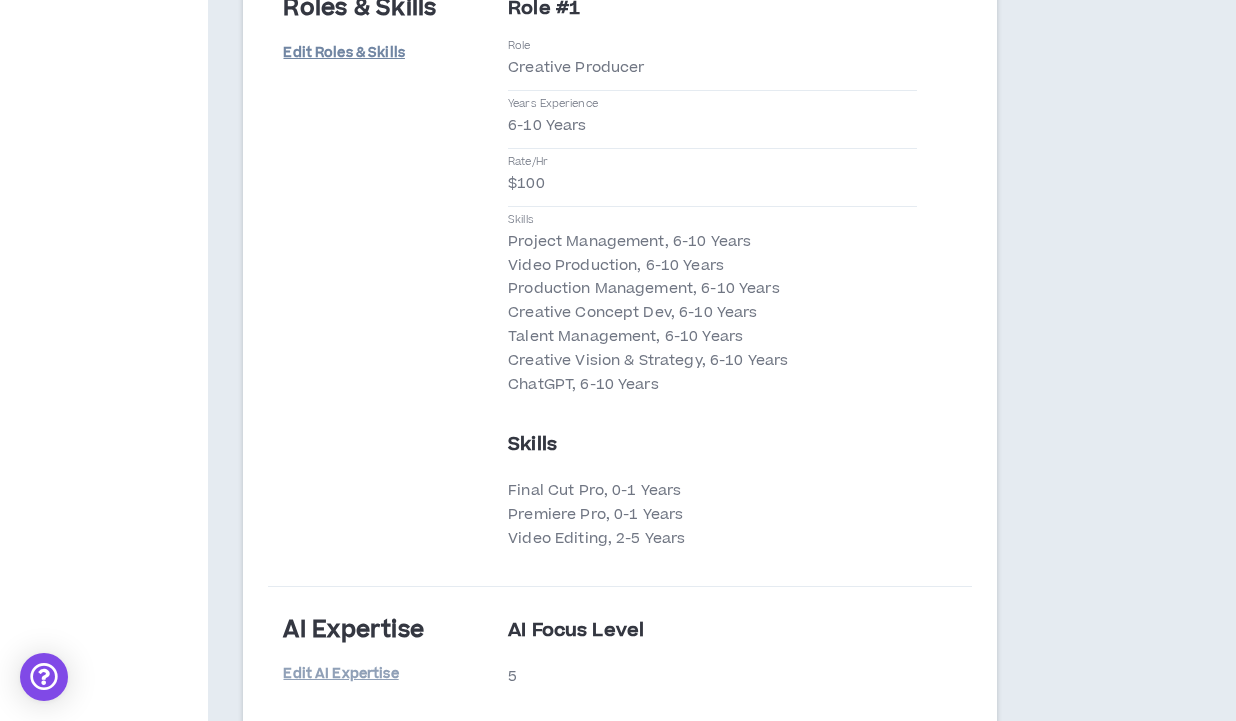 click on "Edit Roles & Skills" at bounding box center (343, 53) 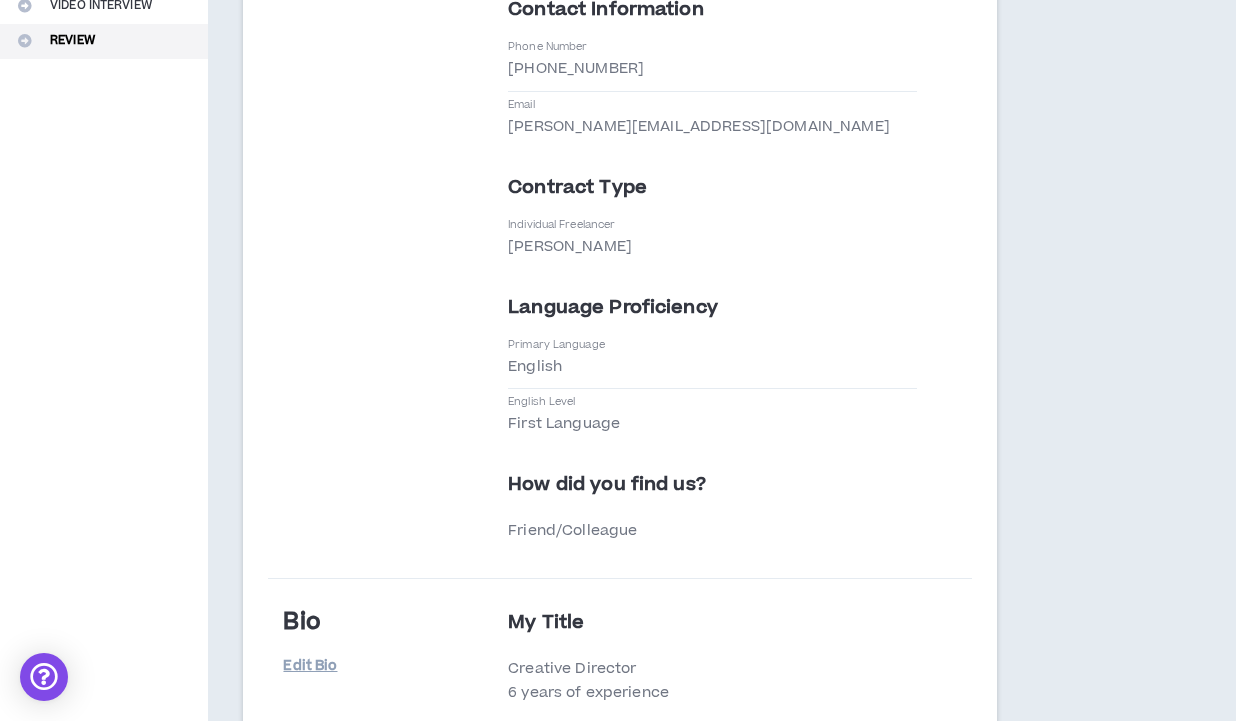select on "**" 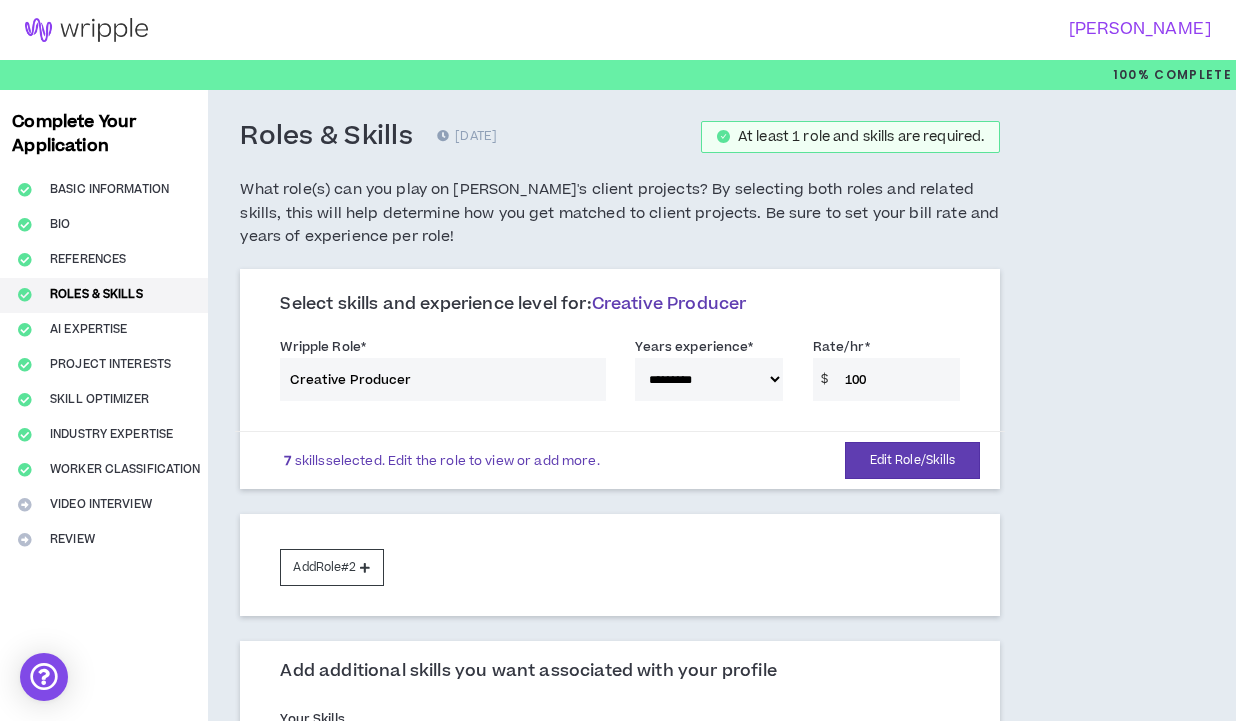 scroll, scrollTop: 26, scrollLeft: 0, axis: vertical 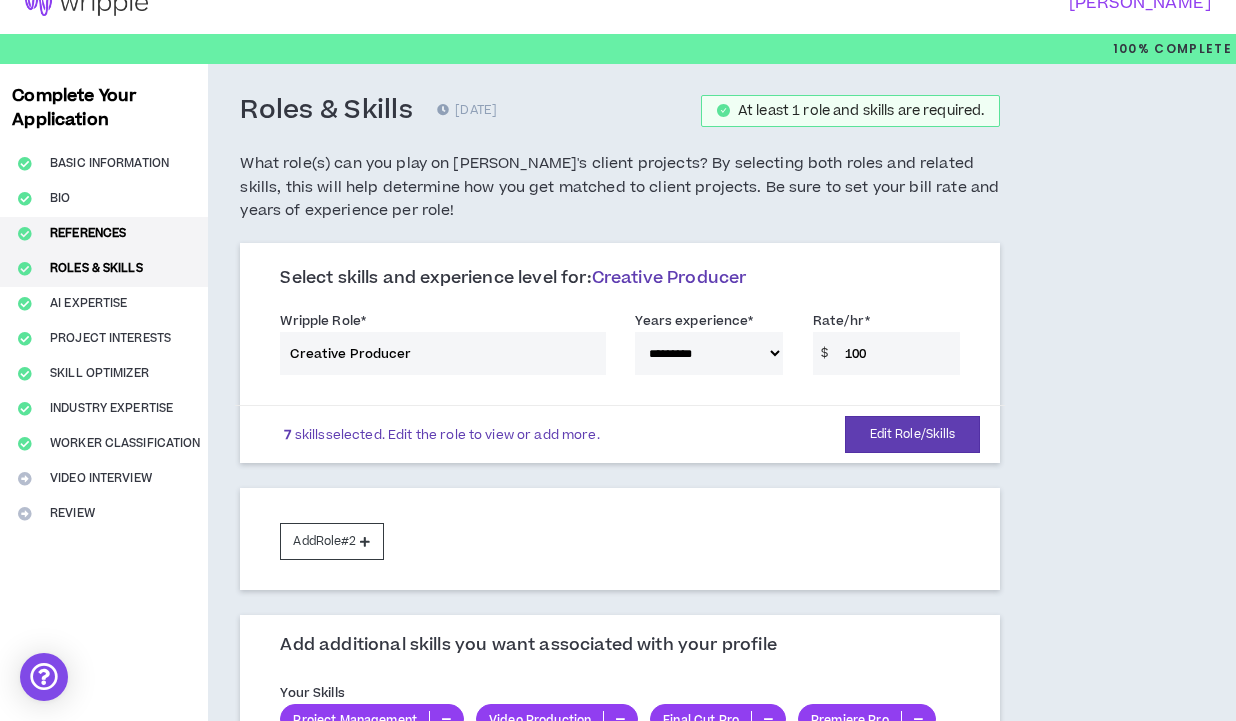 click on "References" at bounding box center (104, 234) 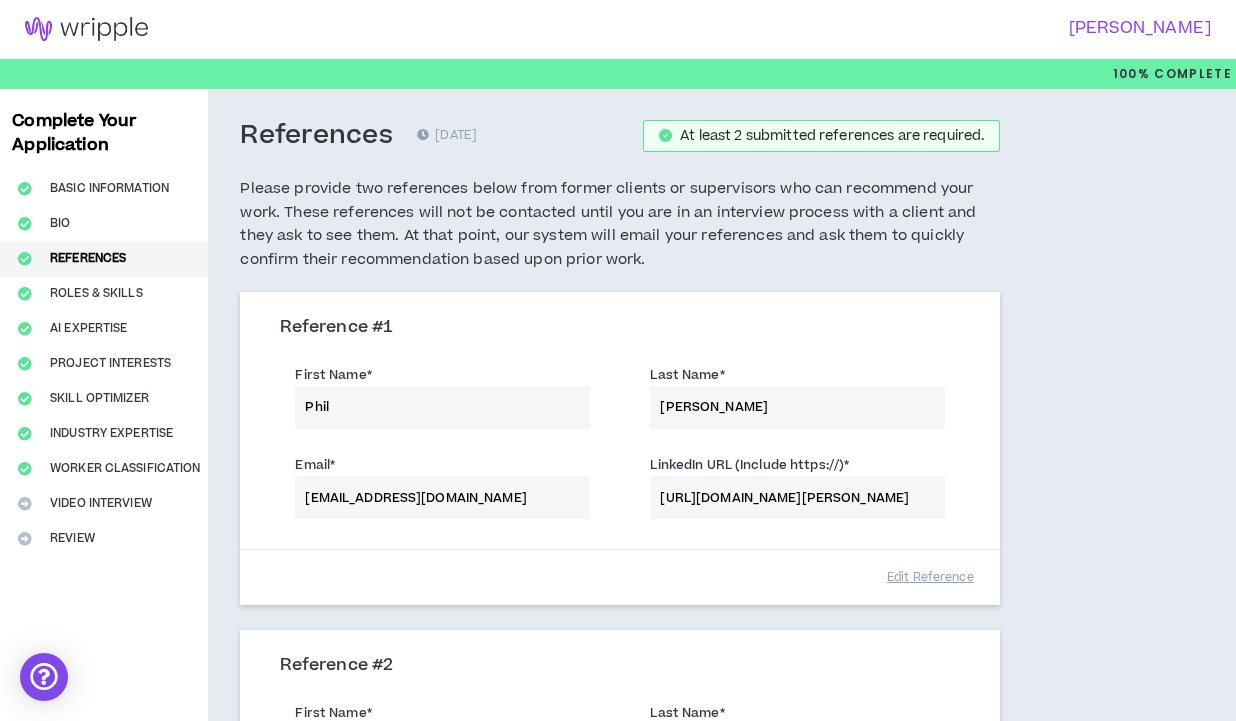 scroll, scrollTop: 0, scrollLeft: 0, axis: both 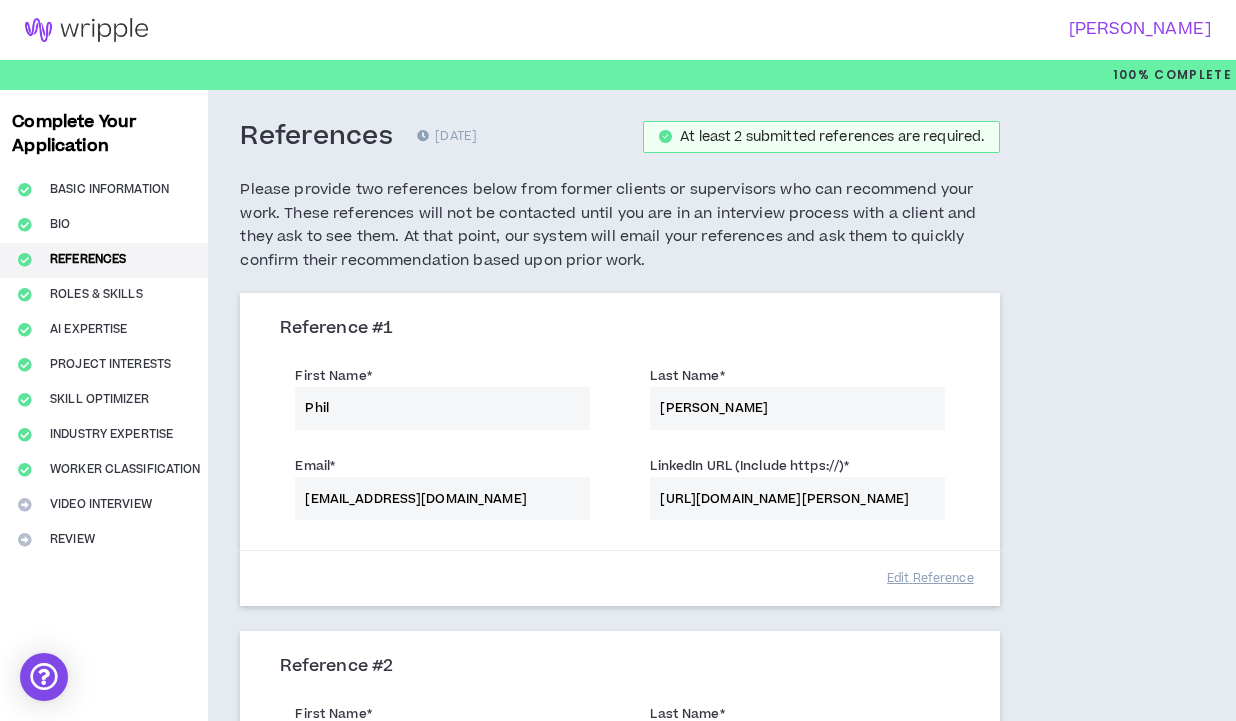 click on "Complete Your Application Basic Information Bio References Roles & Skills AI Expertise Project Interests Skill Optimizer Industry Expertise Worker Classification Video Interview Review" at bounding box center [104, 630] 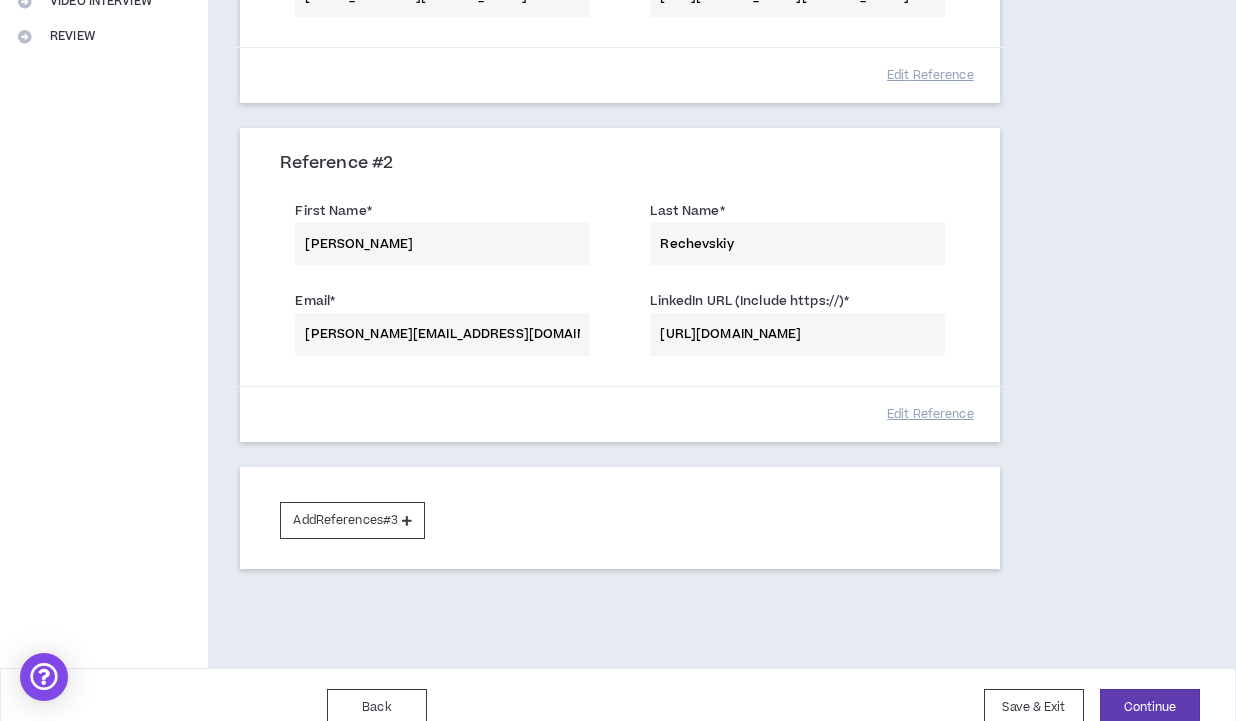 scroll, scrollTop: 528, scrollLeft: 0, axis: vertical 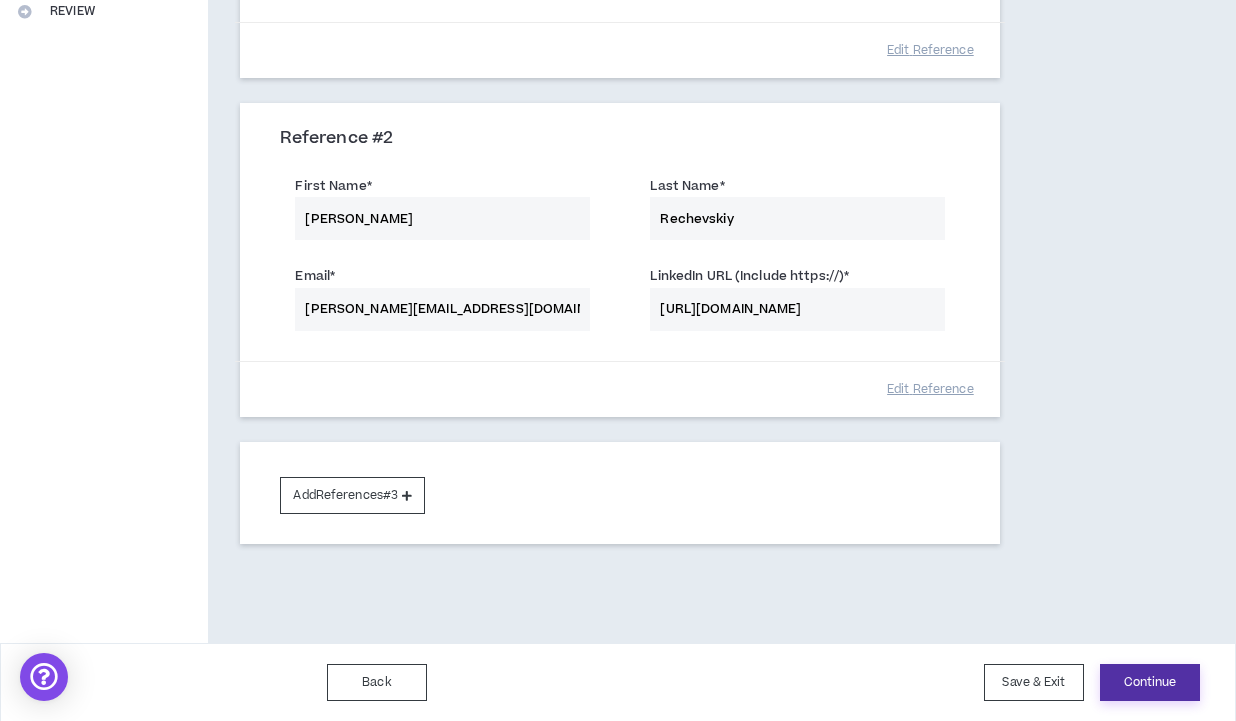 click on "Continue" at bounding box center [1150, 682] 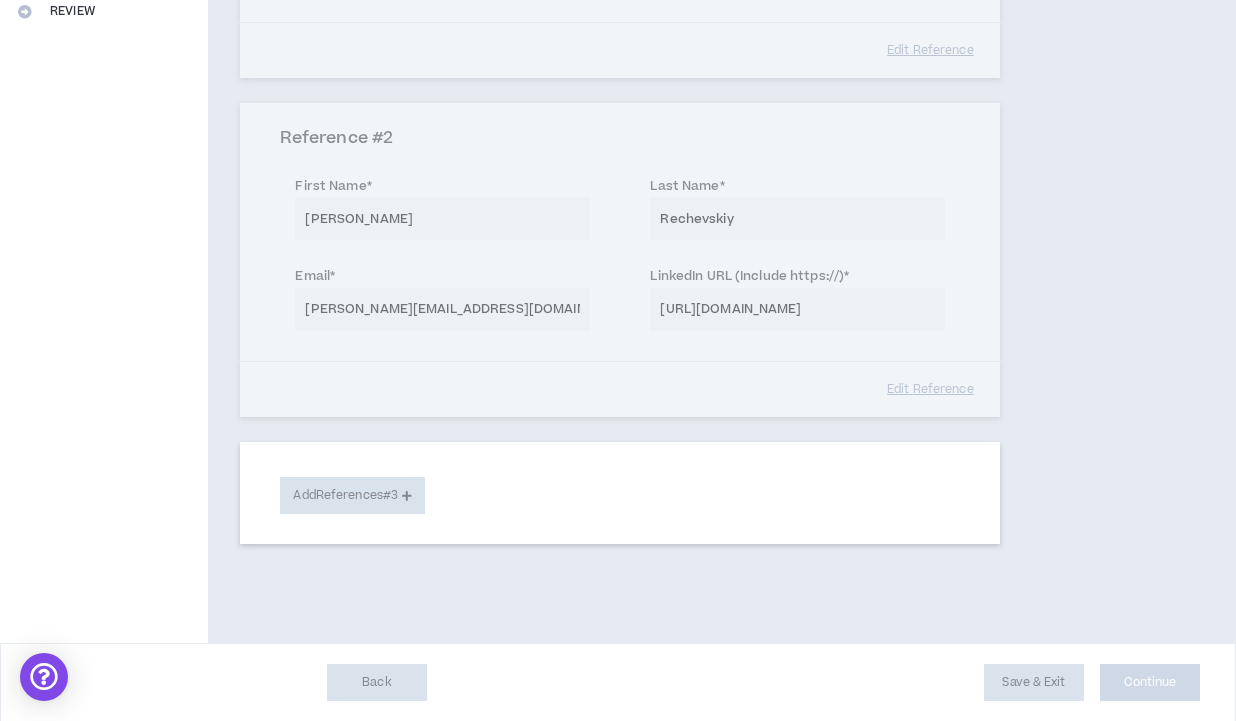 select on "**" 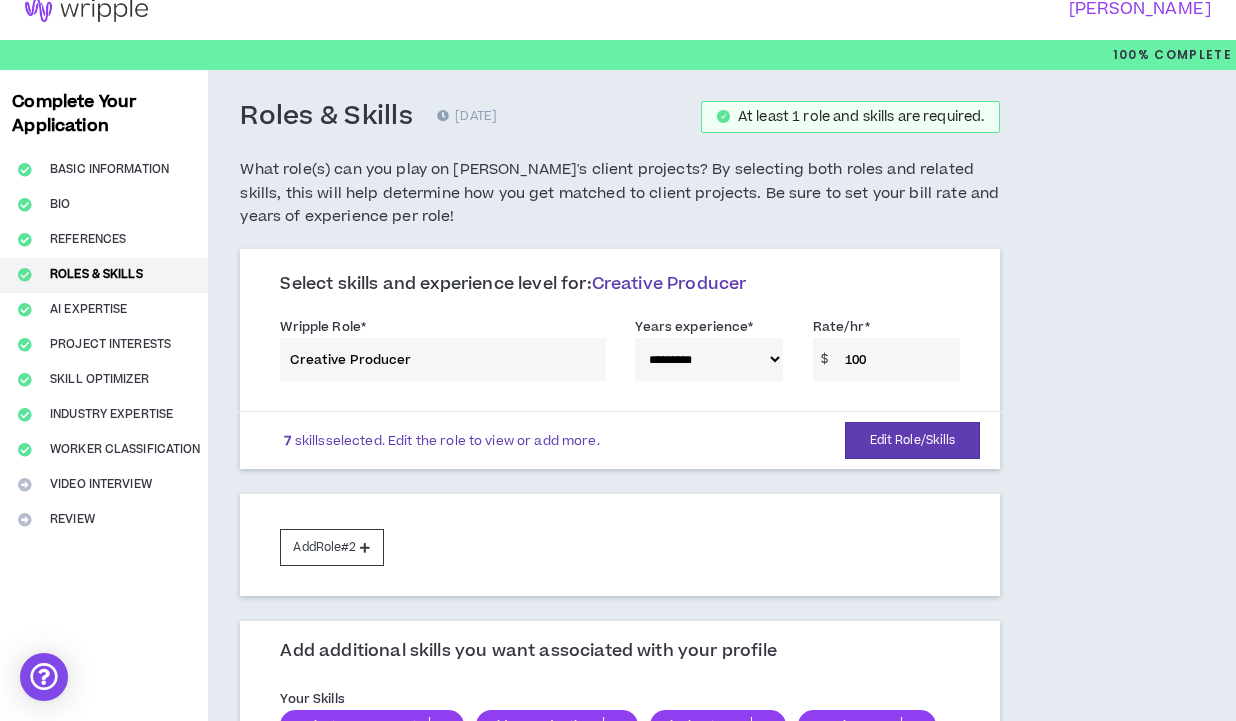 scroll, scrollTop: 0, scrollLeft: 0, axis: both 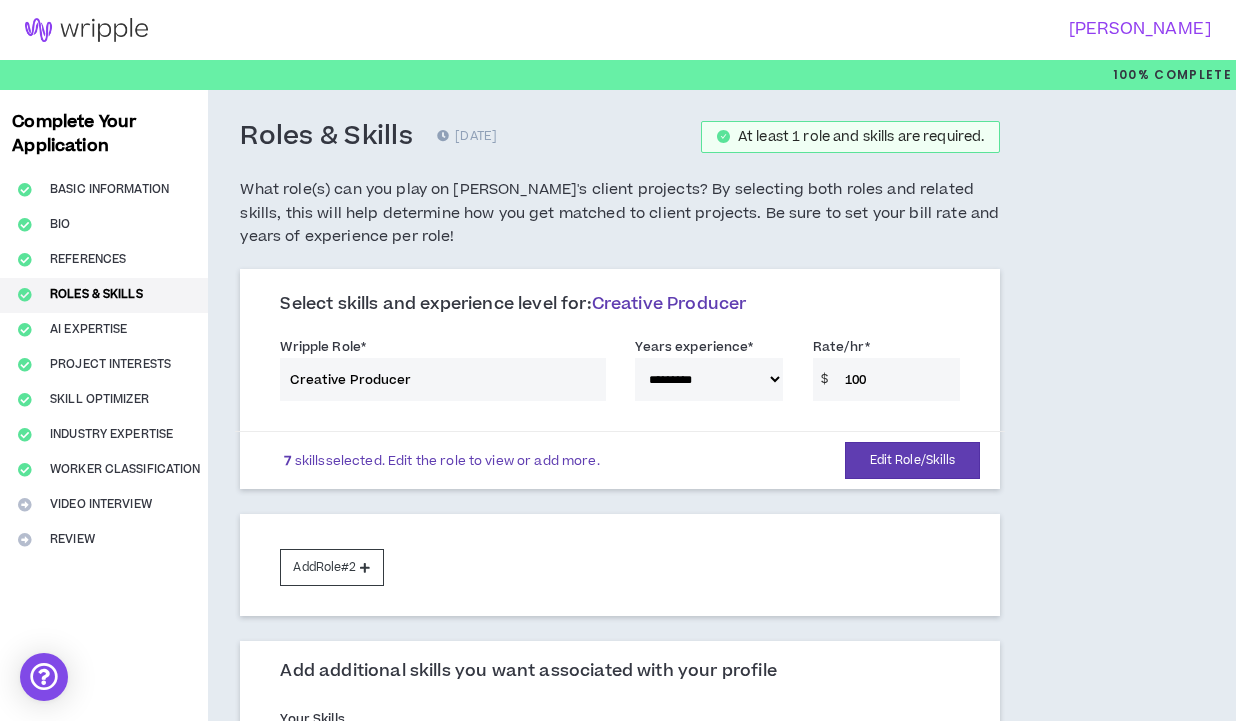 click on "7   skills  selected. Edit the role to view or add more." at bounding box center [441, 461] 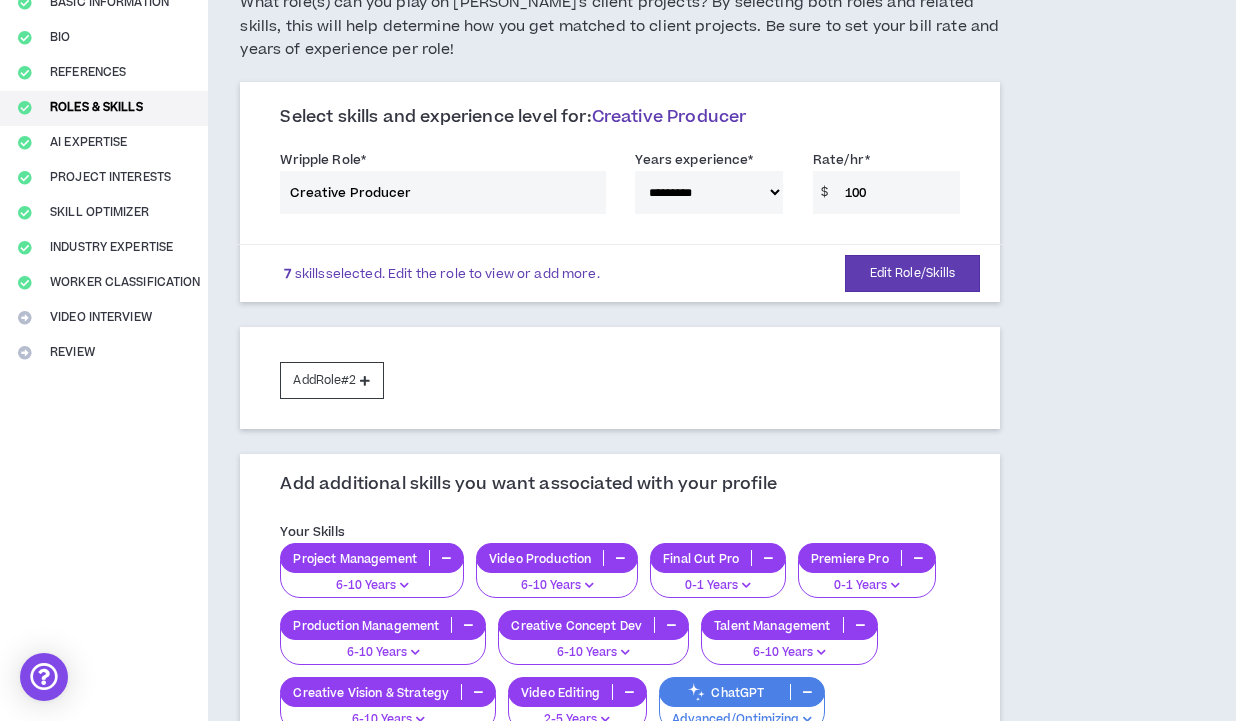scroll, scrollTop: 200, scrollLeft: 0, axis: vertical 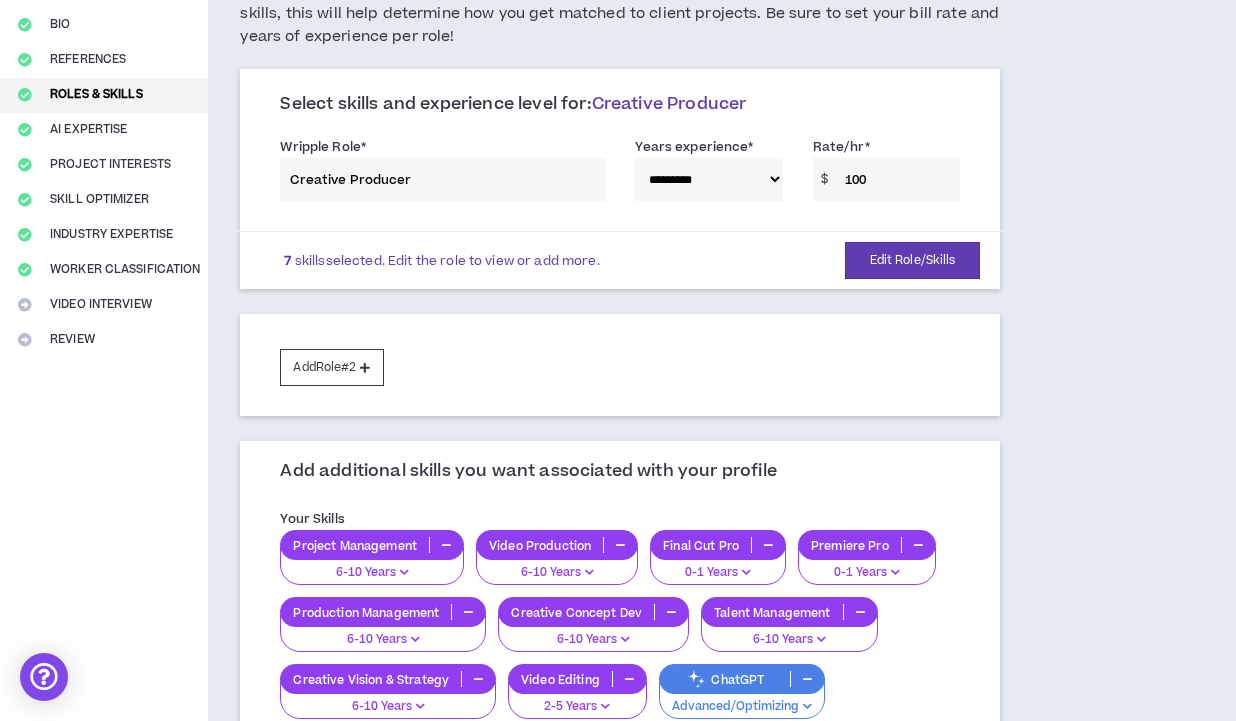 click at bounding box center [746, 572] 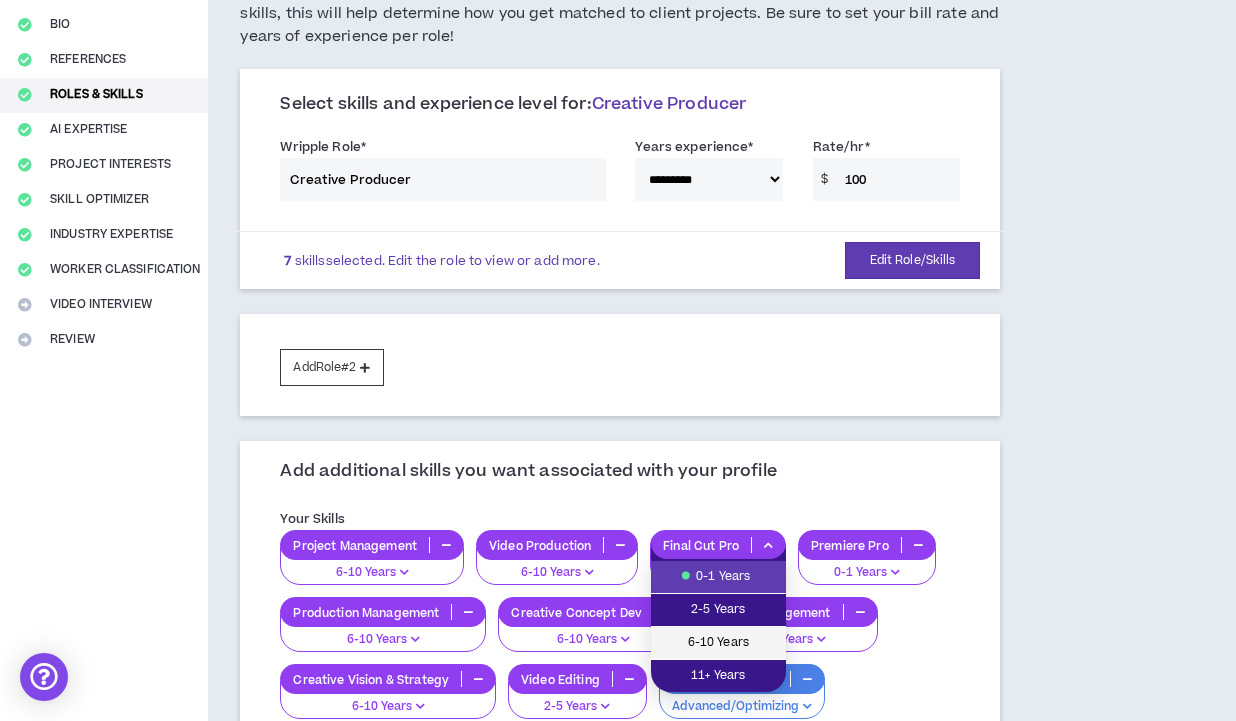 click on "6-10 Years" at bounding box center [718, 643] 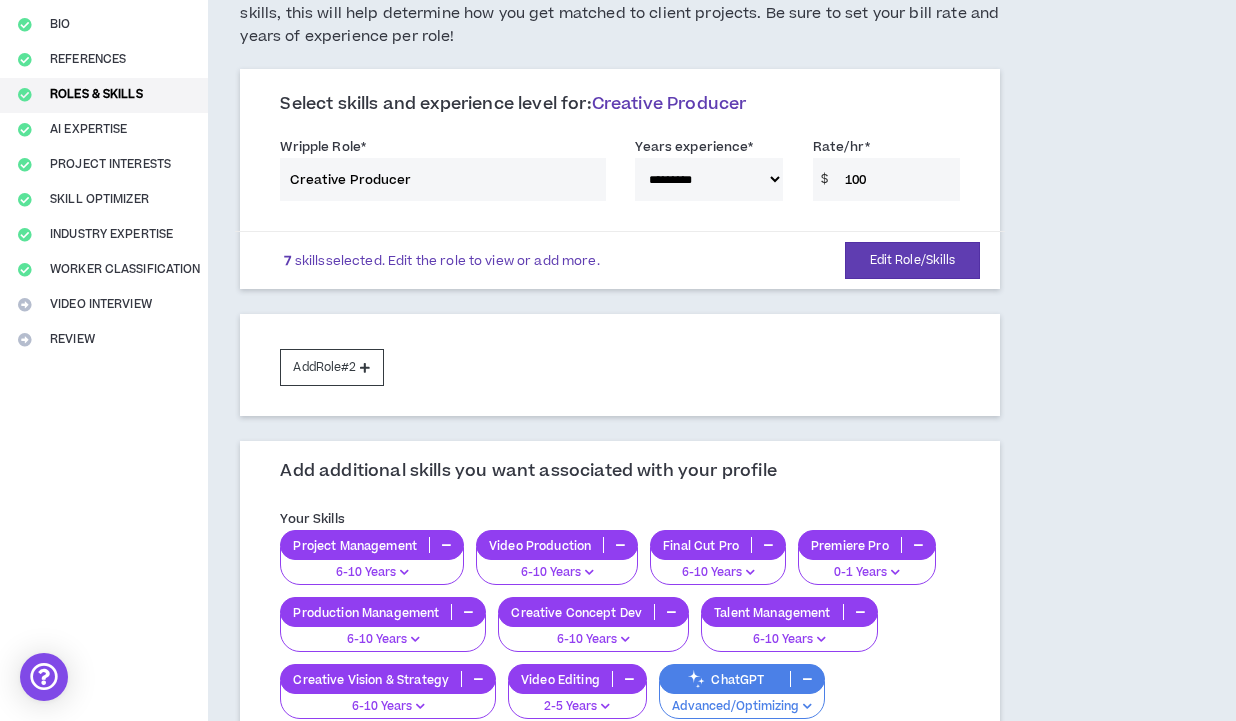click on "0-1 Years" at bounding box center (867, 573) 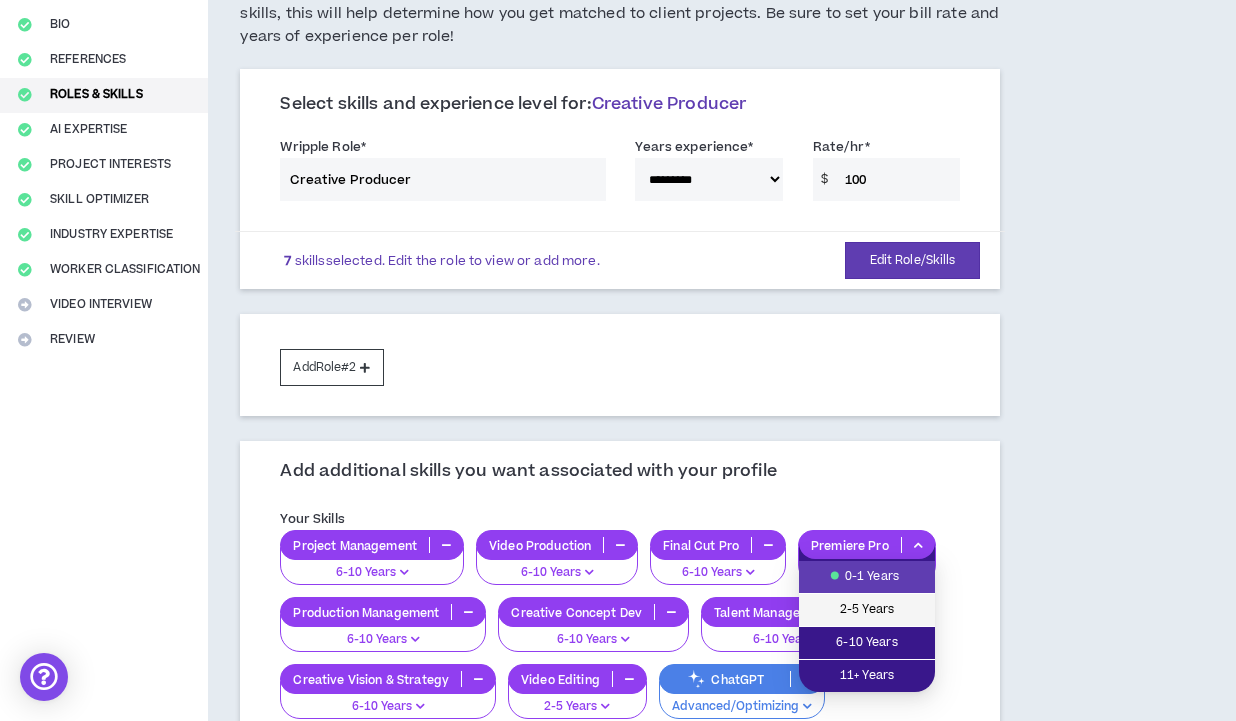 click on "2-5 Years" at bounding box center [867, 610] 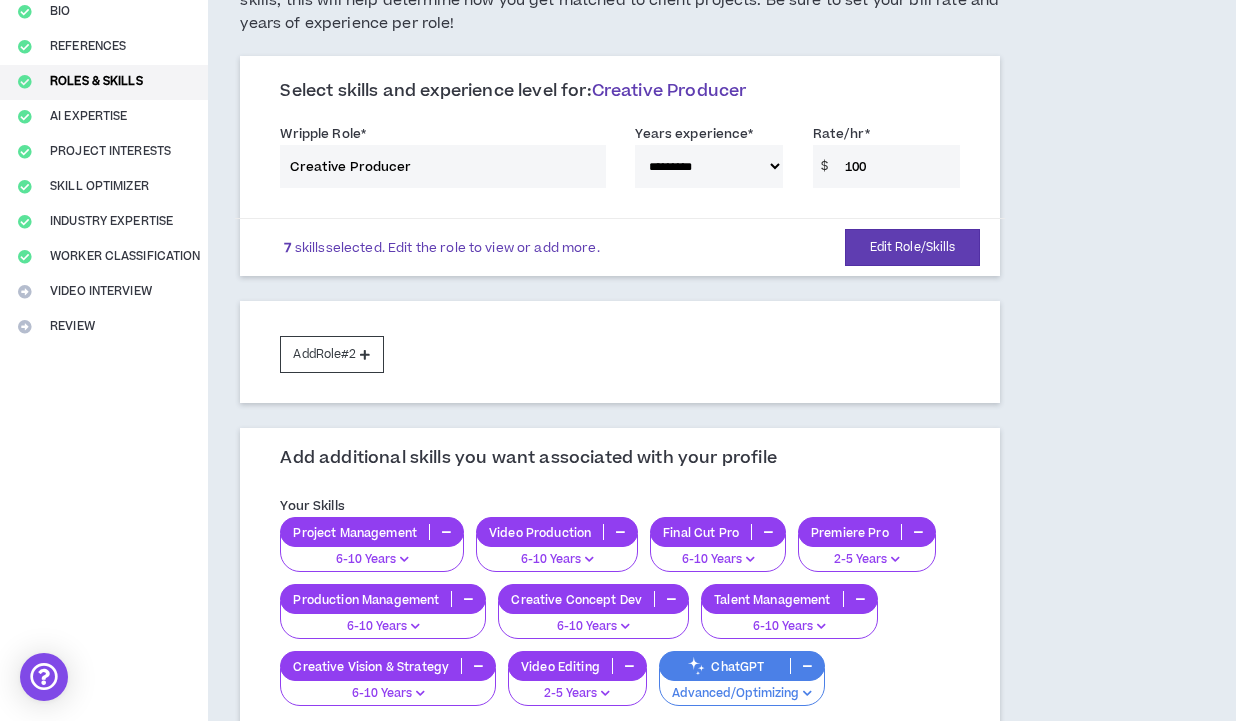 scroll, scrollTop: 226, scrollLeft: 0, axis: vertical 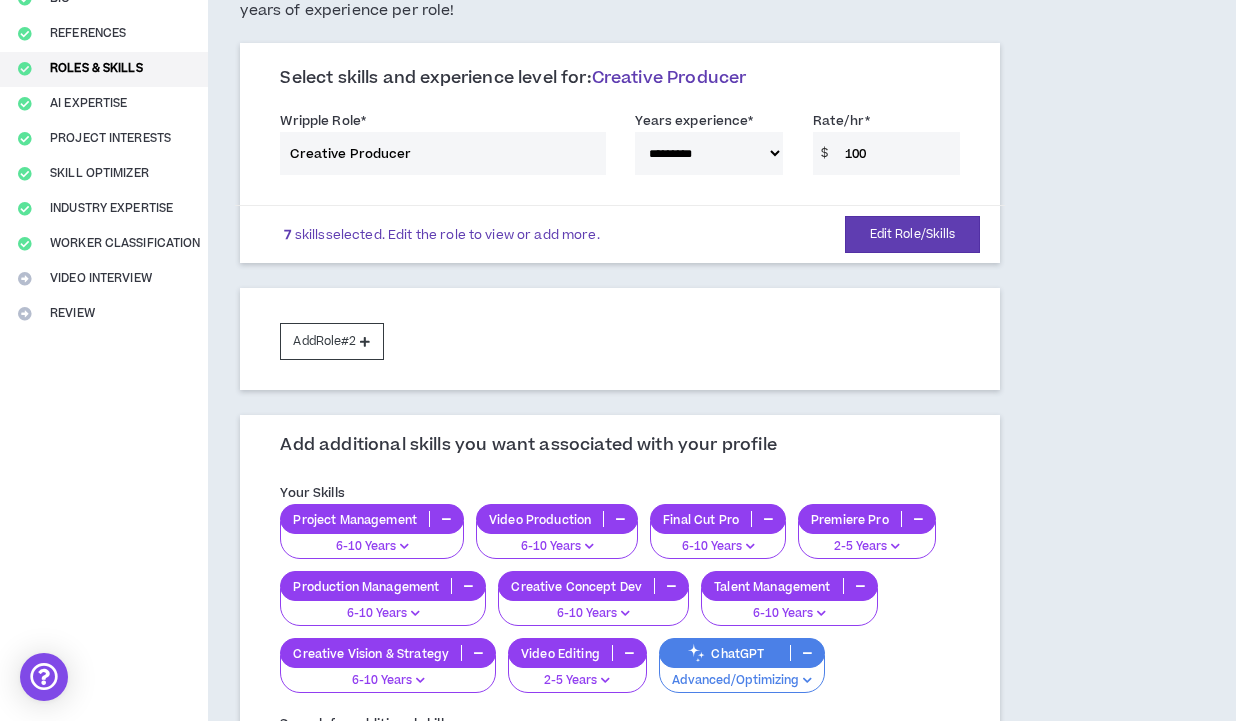 click on "2-5 Years" at bounding box center (577, 681) 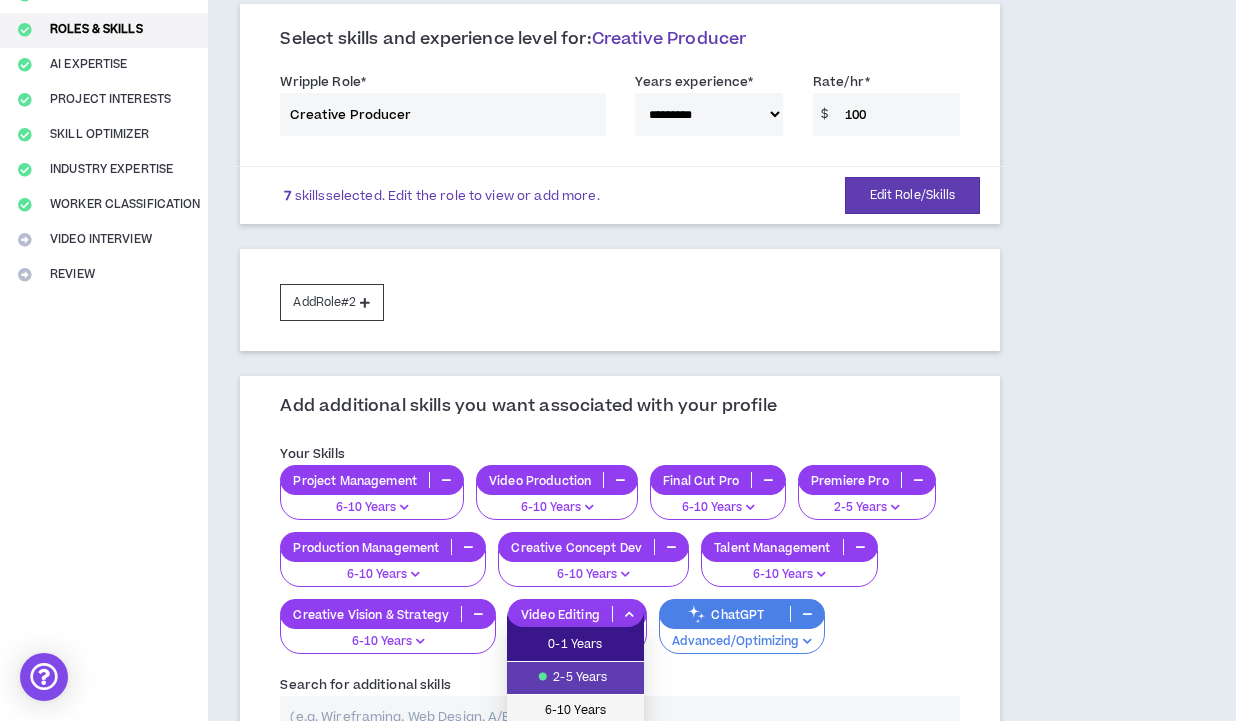 scroll, scrollTop: 278, scrollLeft: 0, axis: vertical 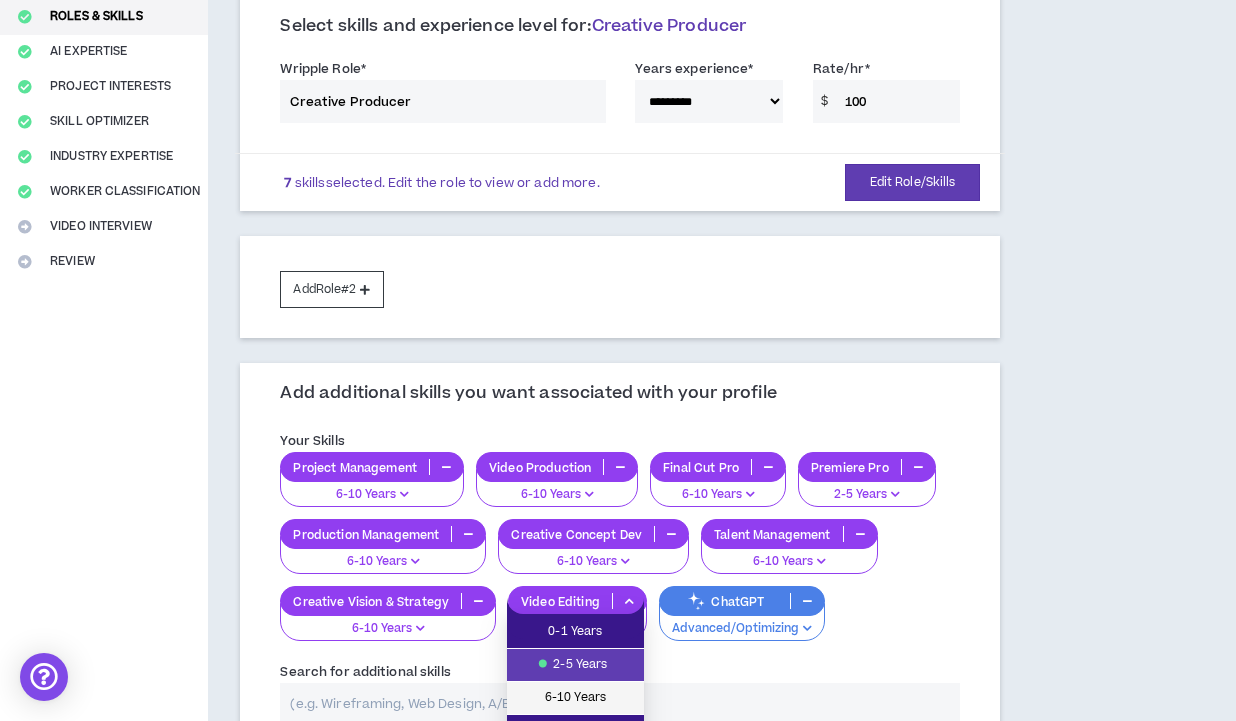 click on "6-10 Years" at bounding box center (575, 698) 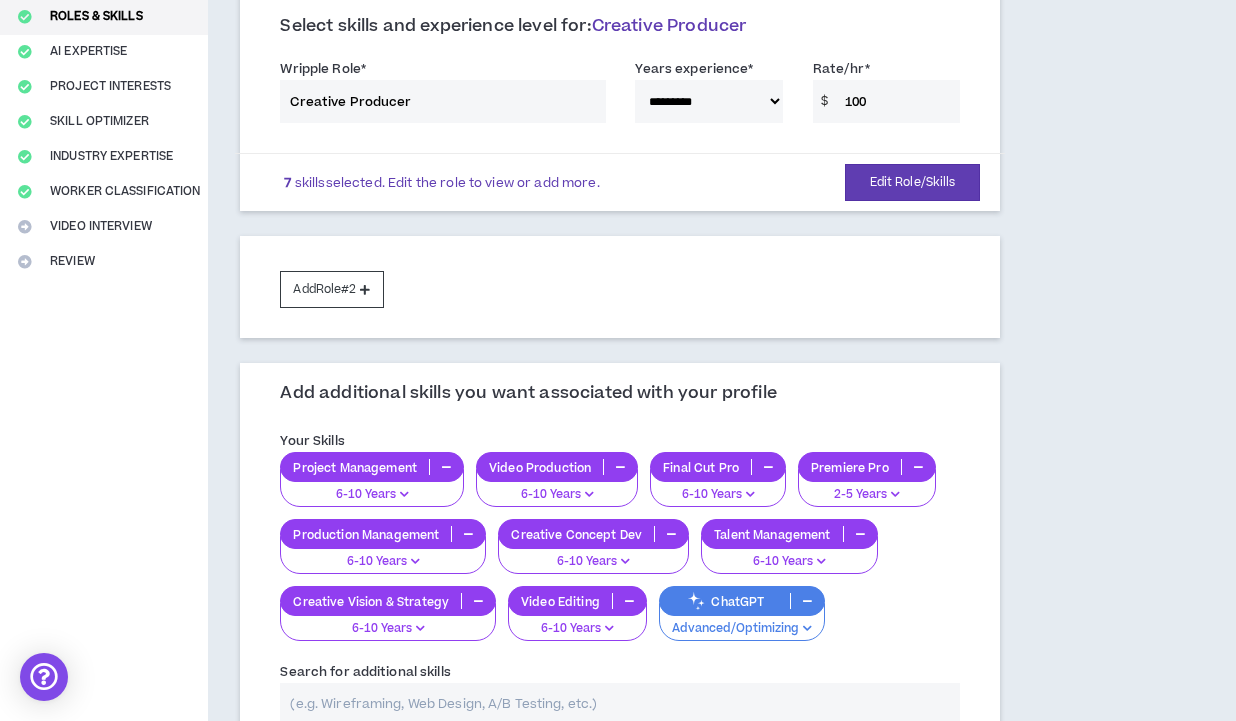 scroll, scrollTop: 536, scrollLeft: 0, axis: vertical 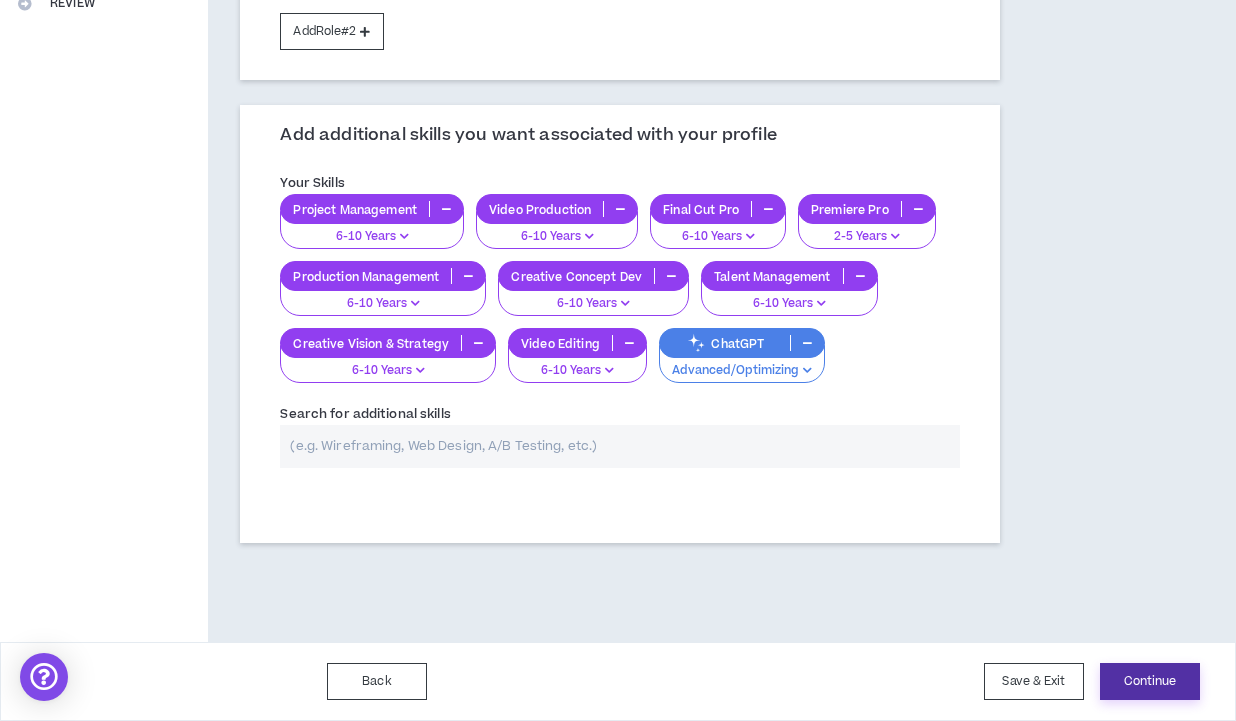 click on "Continue" at bounding box center [1150, 681] 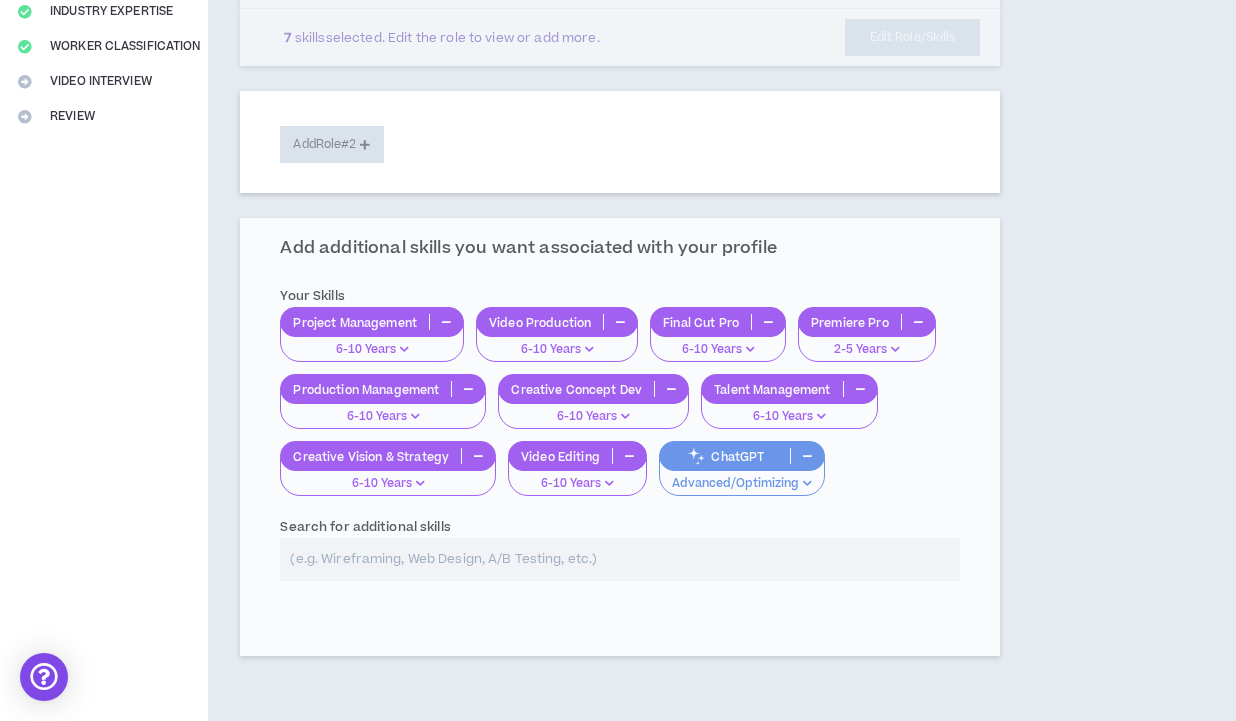 select on "*" 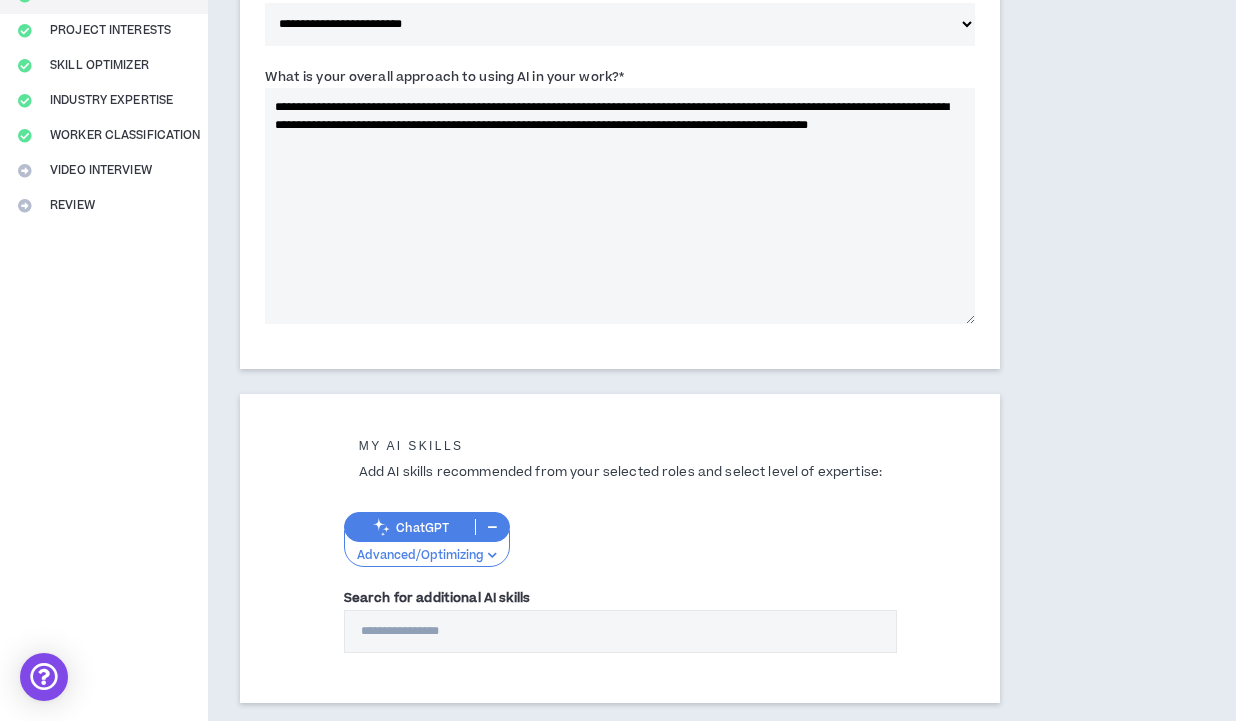 scroll, scrollTop: 460, scrollLeft: 0, axis: vertical 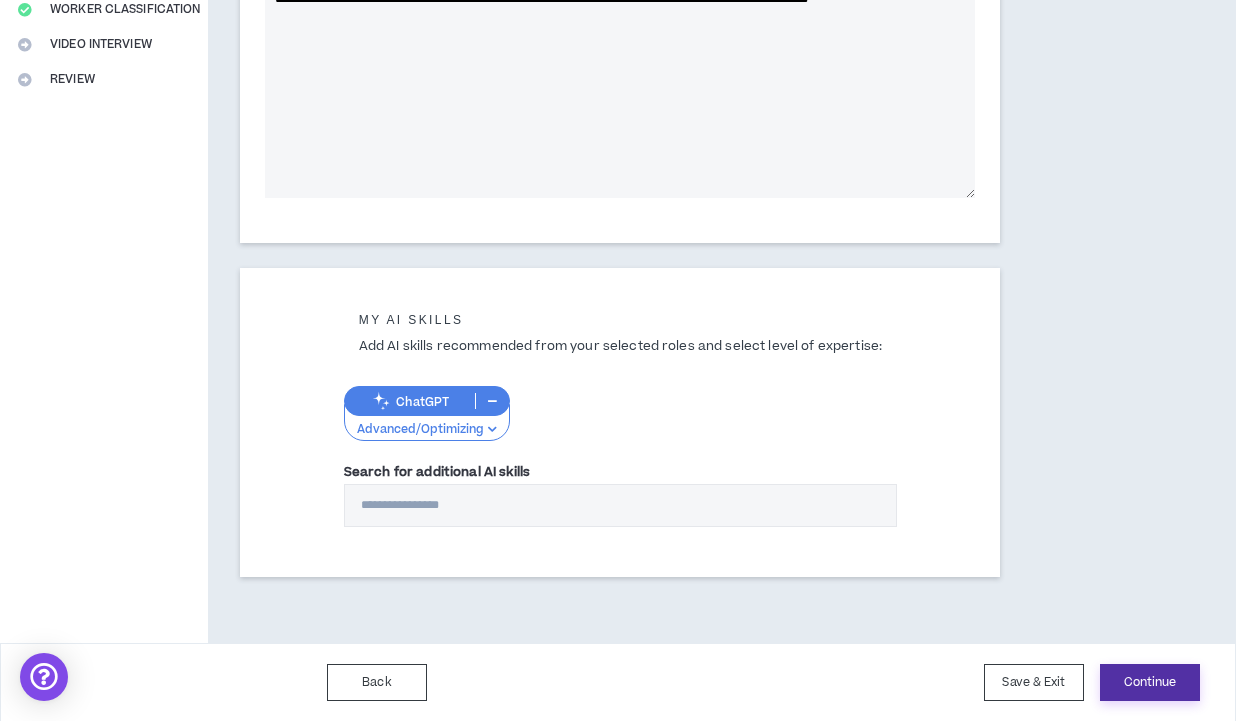 click on "Continue" at bounding box center [1150, 682] 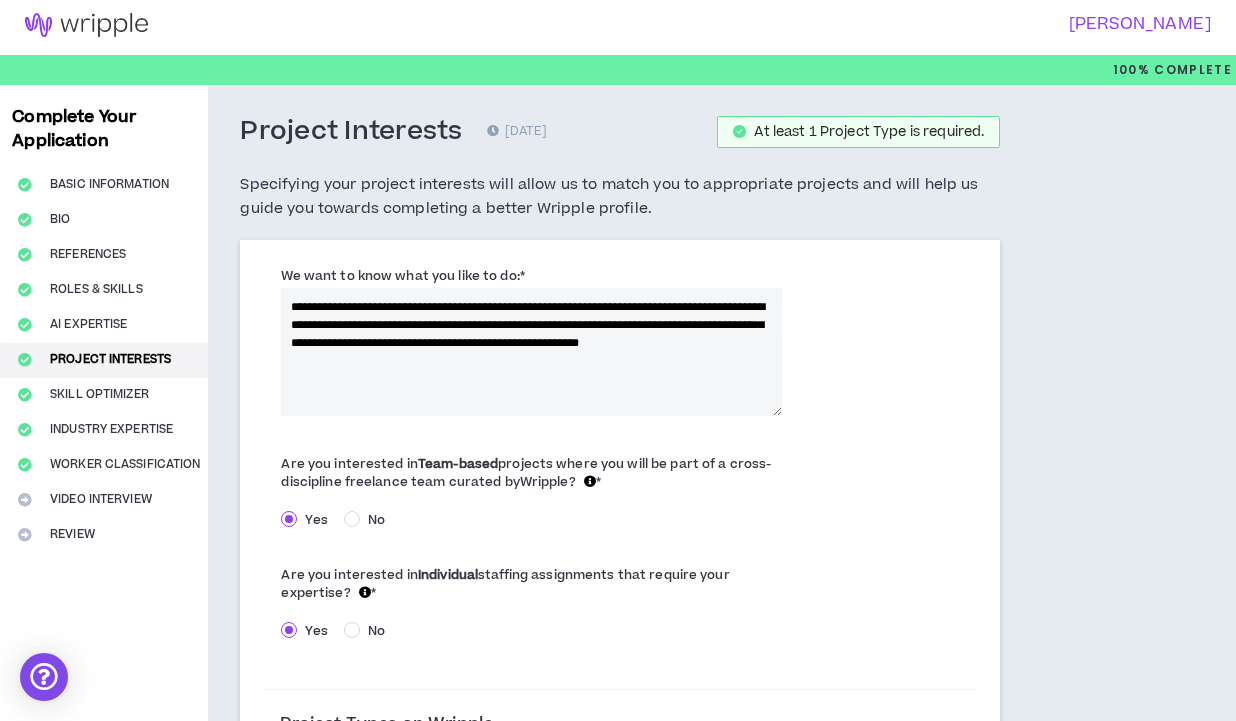 scroll, scrollTop: 0, scrollLeft: 0, axis: both 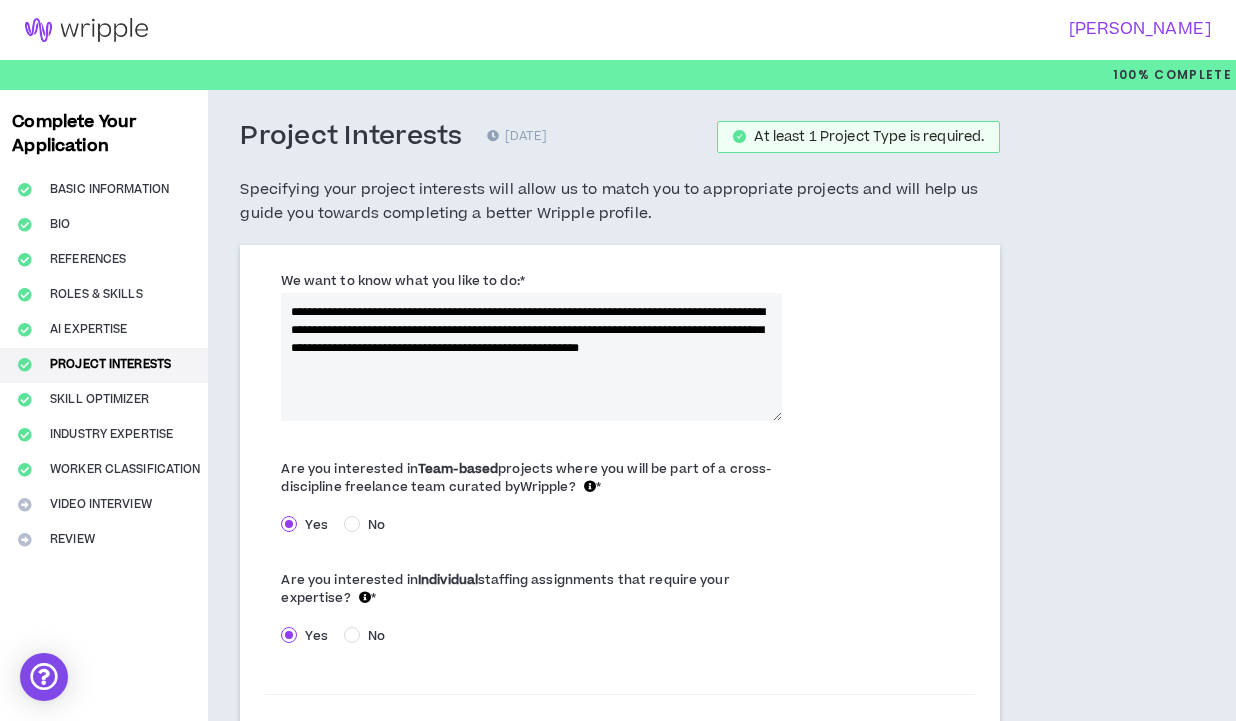 click on "Complete Your Application Basic Information Bio References Roles & Skills AI Expertise Project Interests Skill Optimizer Industry Expertise Worker Classification Video Interview Review" at bounding box center (104, 1005) 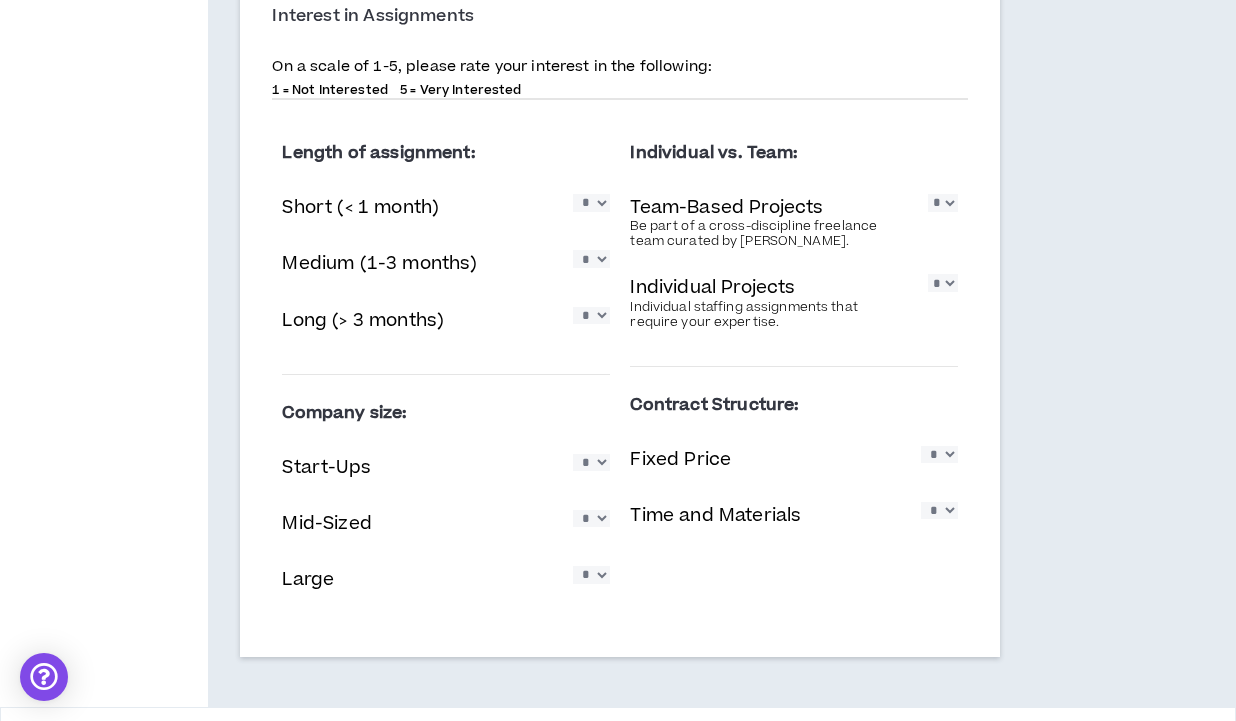 scroll, scrollTop: 1279, scrollLeft: 0, axis: vertical 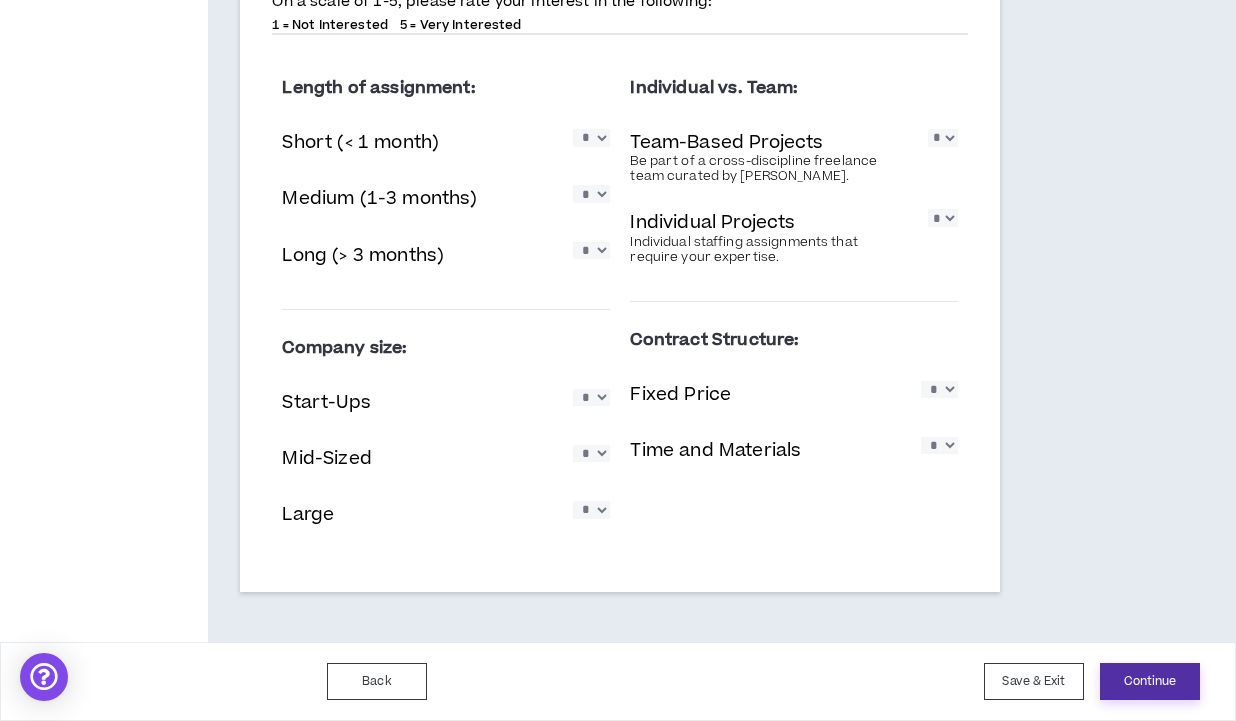 click on "Continue" at bounding box center (1150, 681) 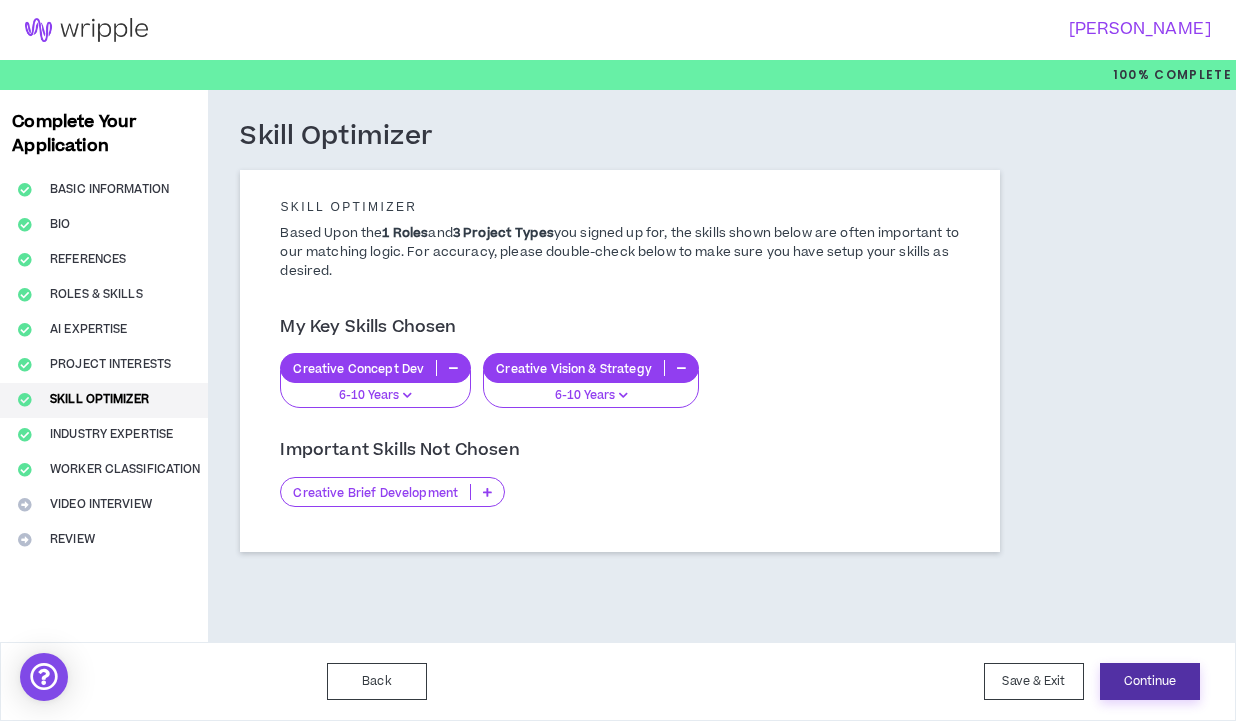 scroll, scrollTop: 0, scrollLeft: 0, axis: both 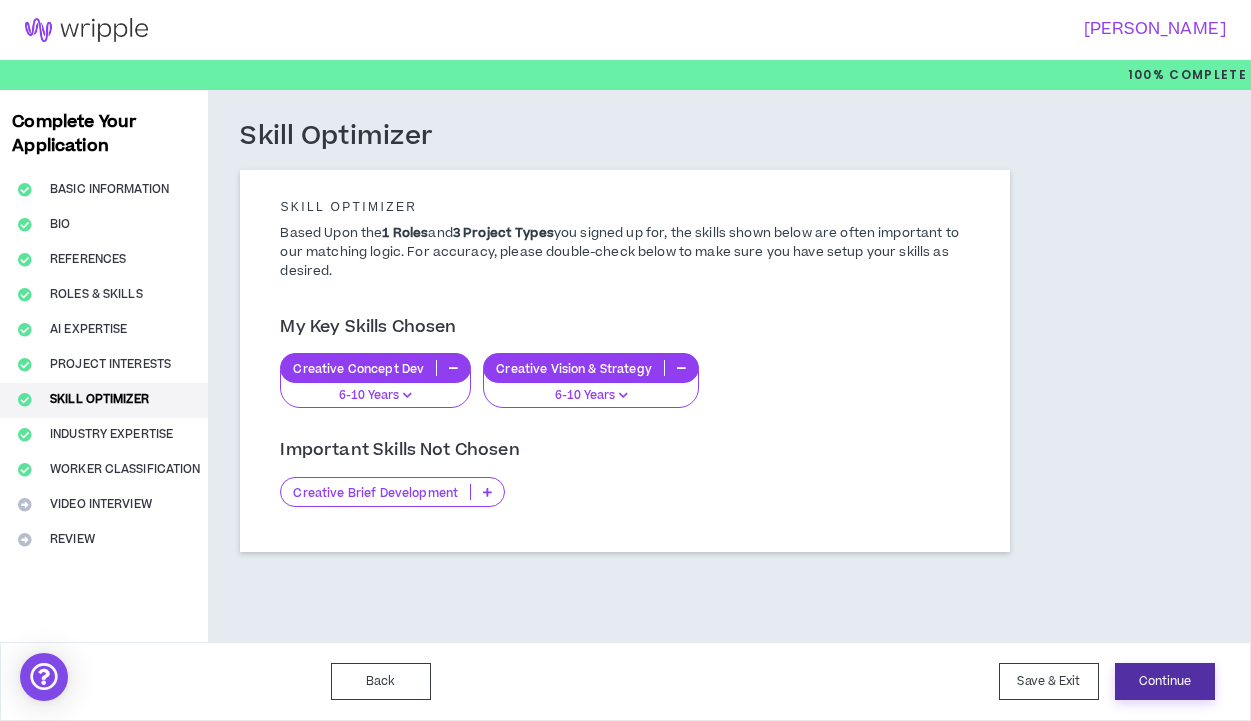 click on "Continue" at bounding box center (1165, 681) 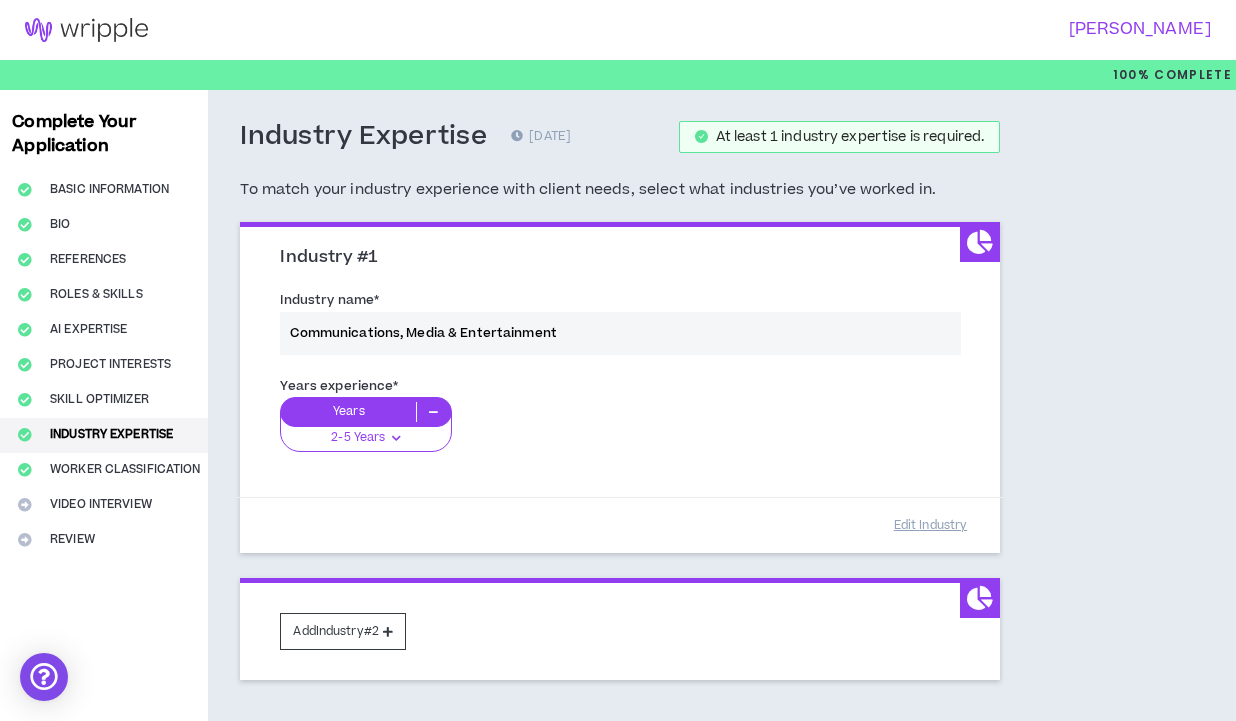 click on "Years experience  * Years 2-5 Years 0-1 Years 2-5 Years 6-10 Years 11+ Years" at bounding box center (620, 426) 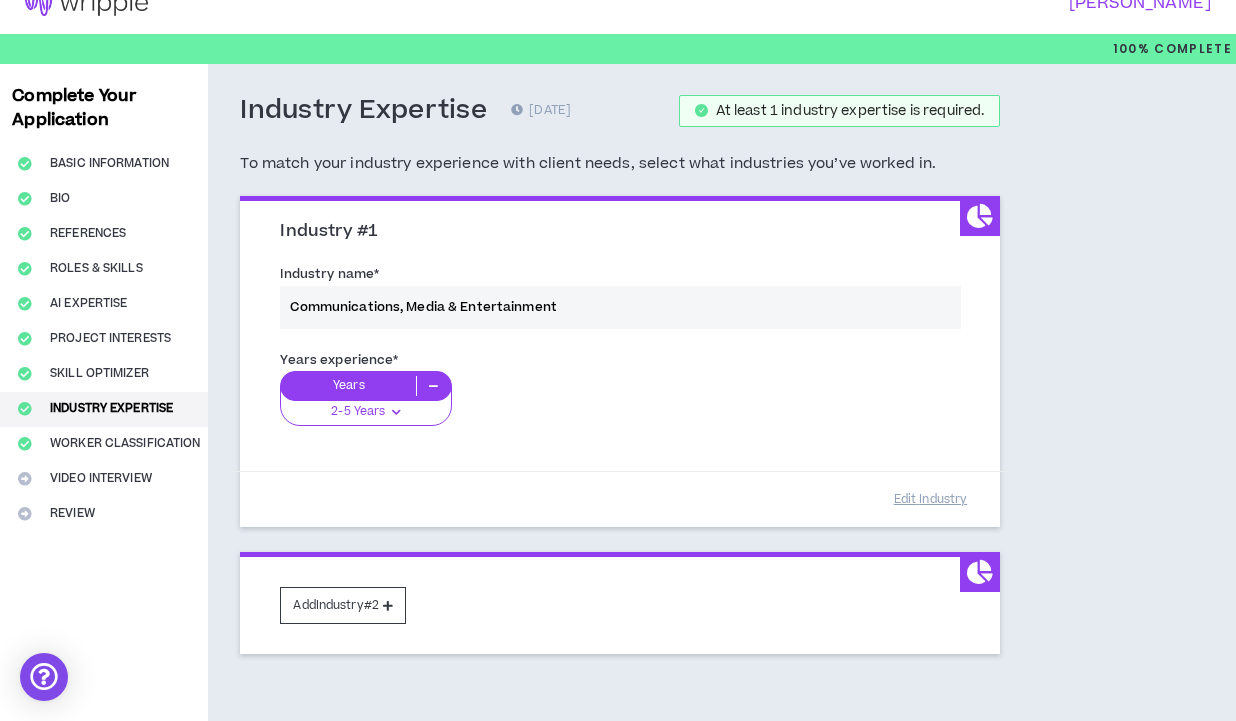 scroll, scrollTop: 52, scrollLeft: 0, axis: vertical 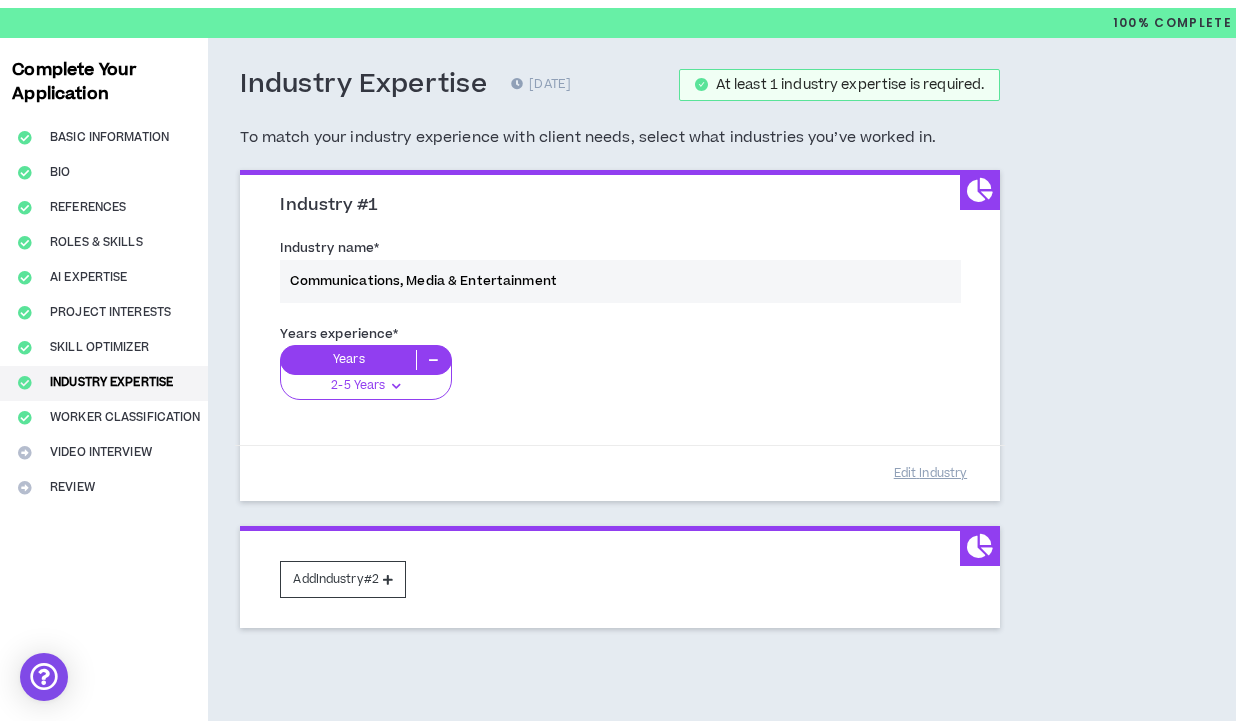 click on "Years experience  * Years 2-5 Years 0-1 Years 2-5 Years 6-10 Years 11+ Years" at bounding box center (620, 374) 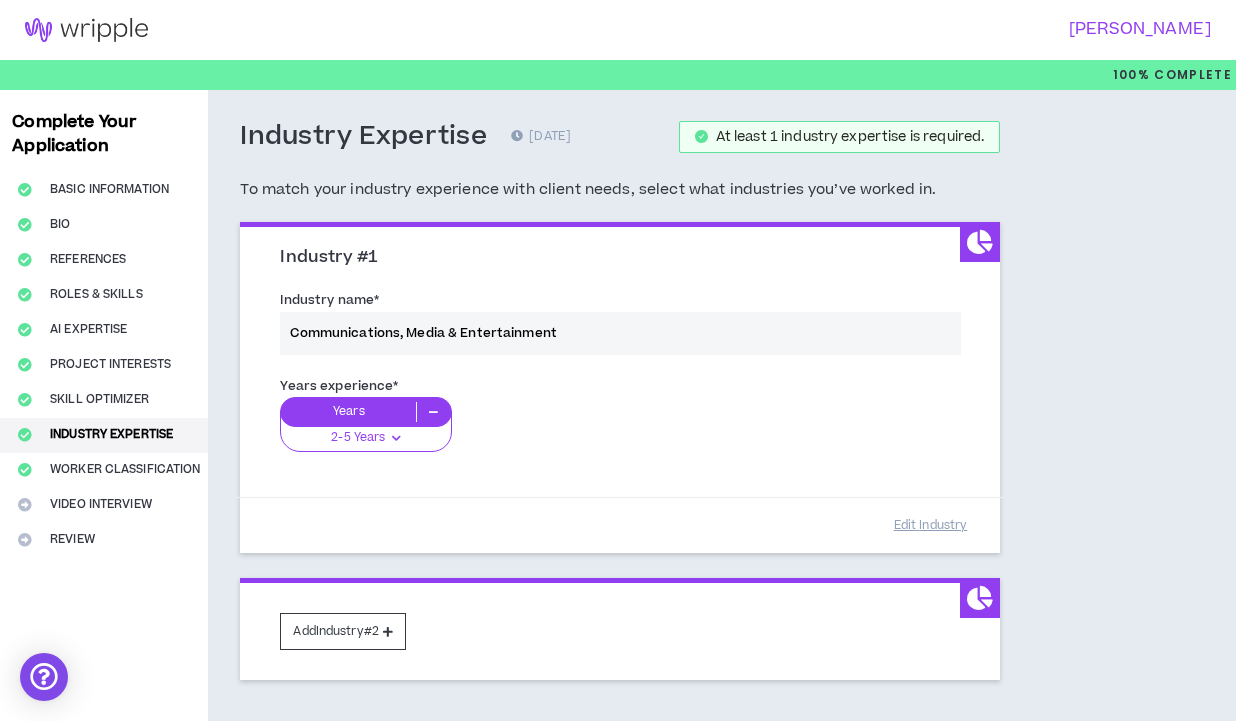 scroll, scrollTop: 137, scrollLeft: 0, axis: vertical 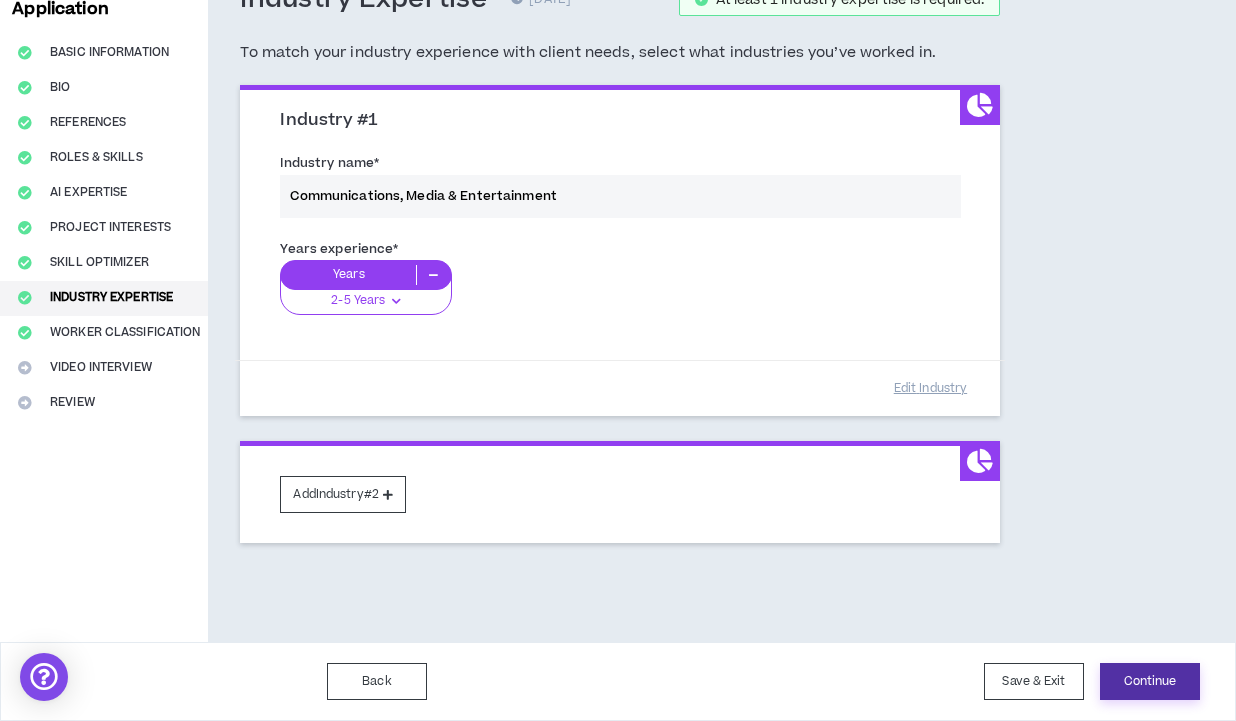 click on "Continue" at bounding box center (1150, 681) 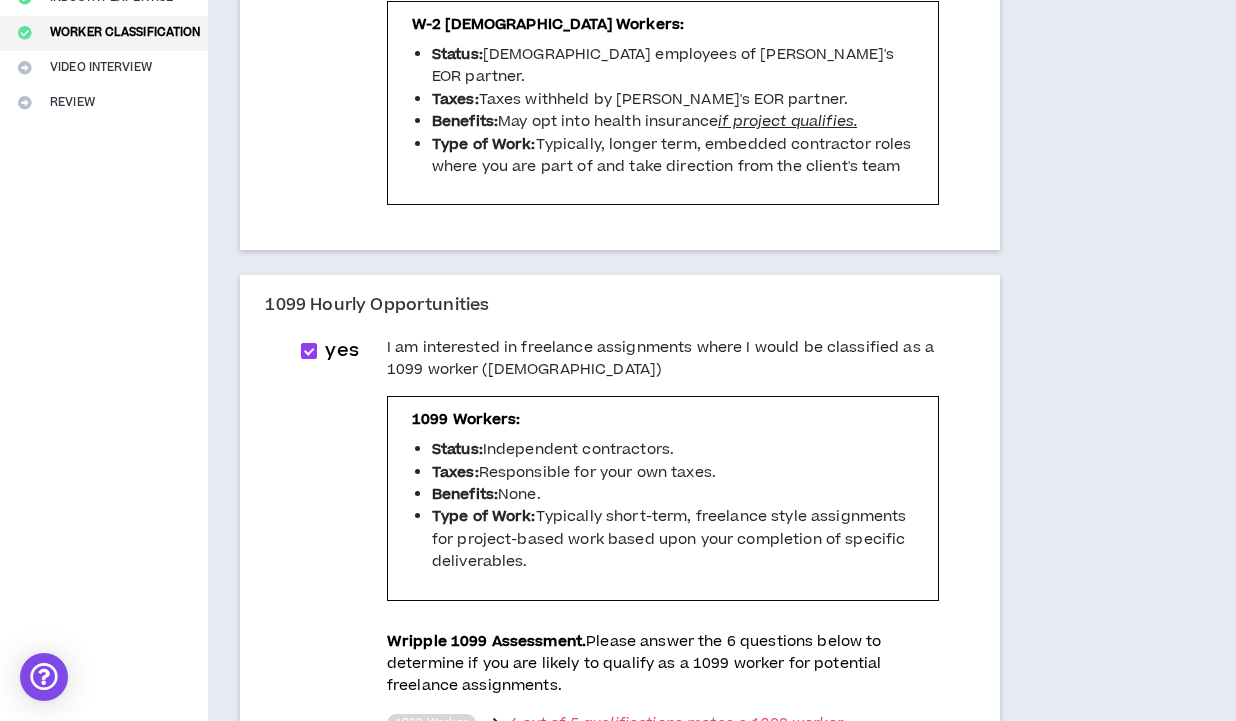 scroll, scrollTop: 1194, scrollLeft: 0, axis: vertical 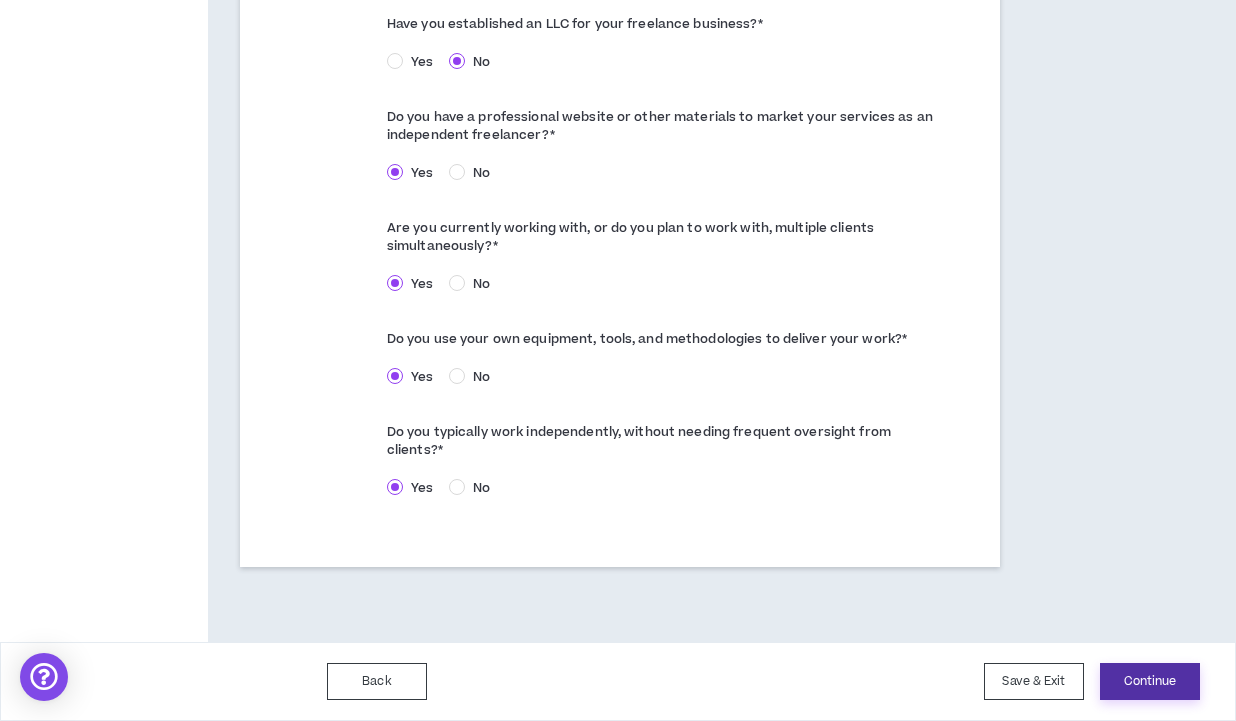 click on "Continue" at bounding box center [1150, 681] 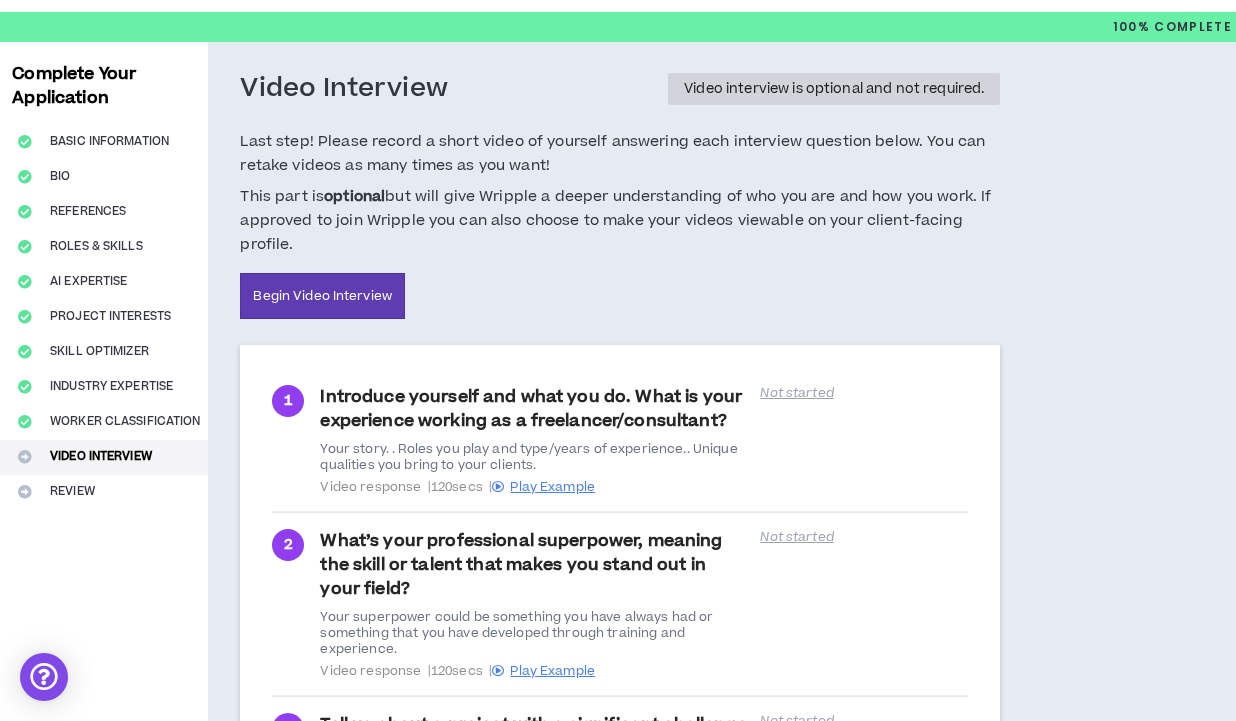 scroll, scrollTop: 0, scrollLeft: 0, axis: both 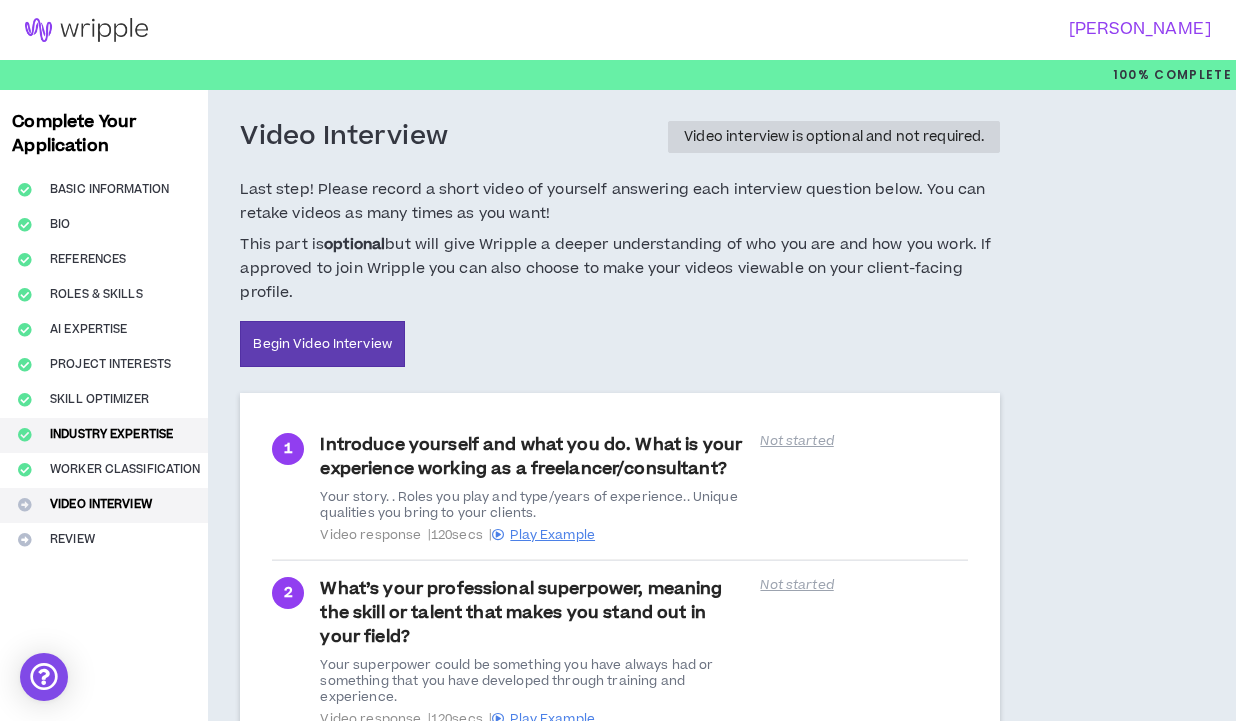 click on "Industry Expertise" at bounding box center (104, 435) 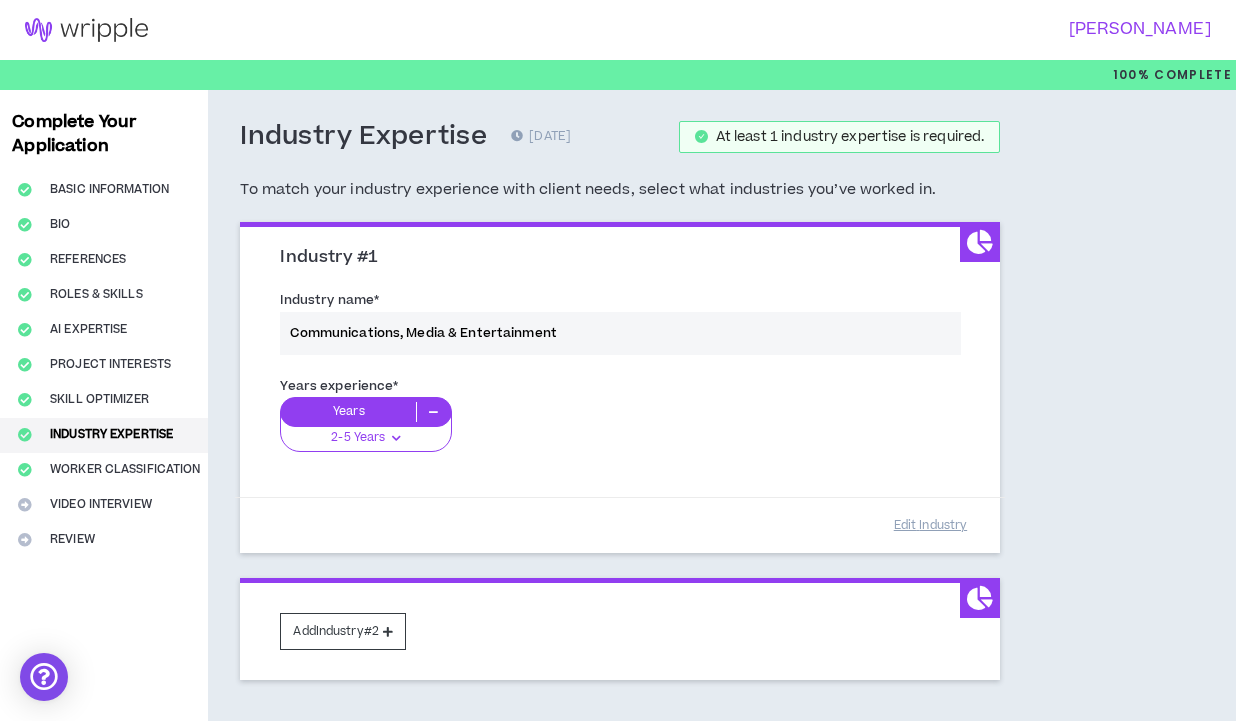 click on "Years experience  * Years 2-5 Years 0-1 Years 2-5 Years 6-10 Years 11+ Years" at bounding box center [620, 426] 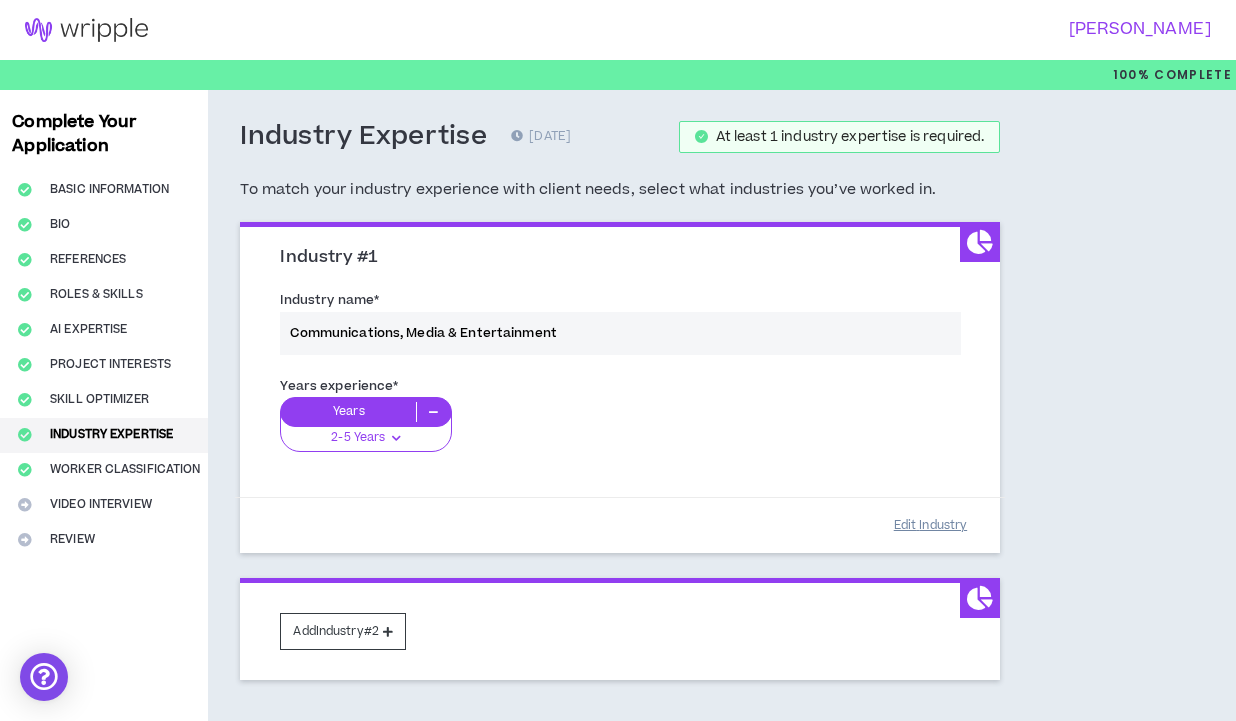 click on "Edit   Industry" at bounding box center (930, 525) 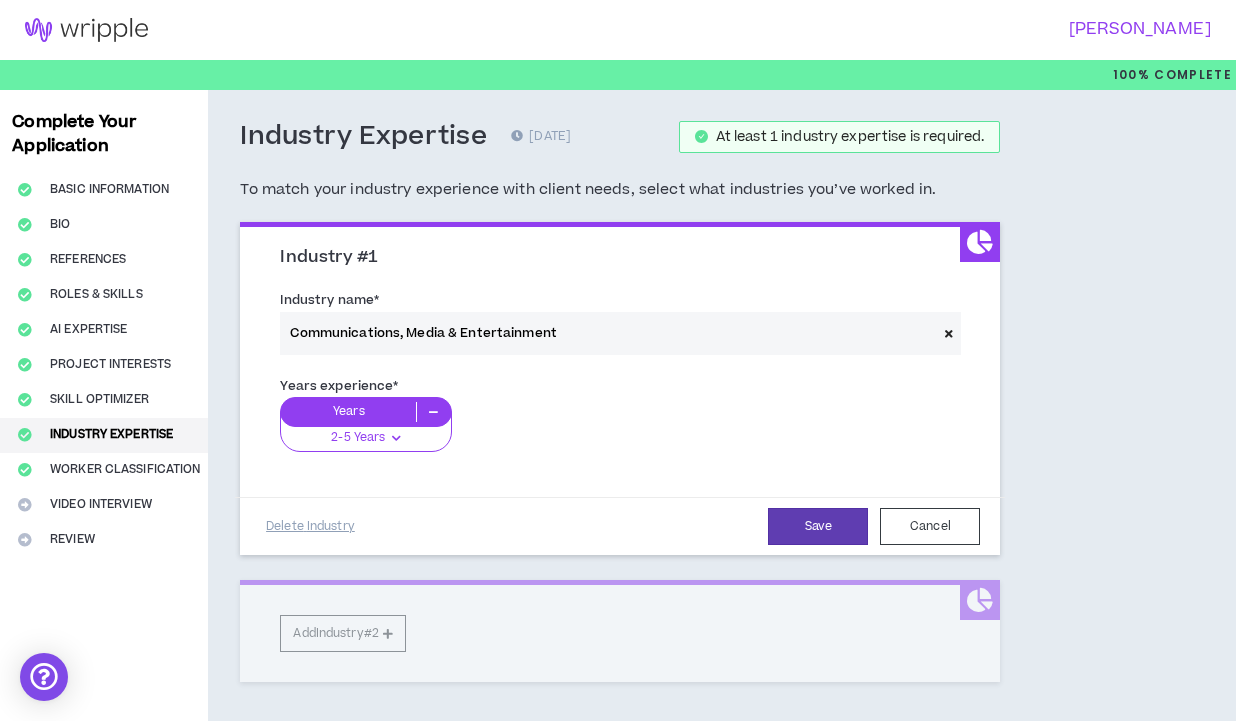 click at bounding box center [396, 438] 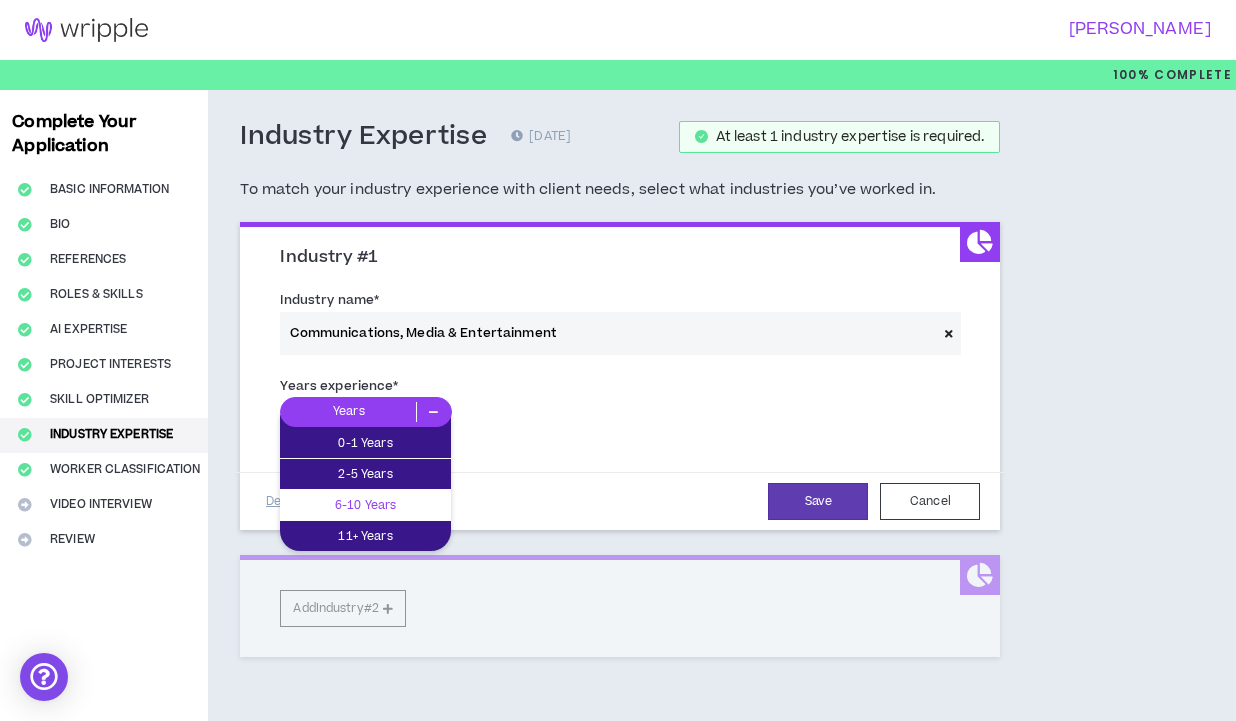 click on "6-10 Years" at bounding box center (365, 505) 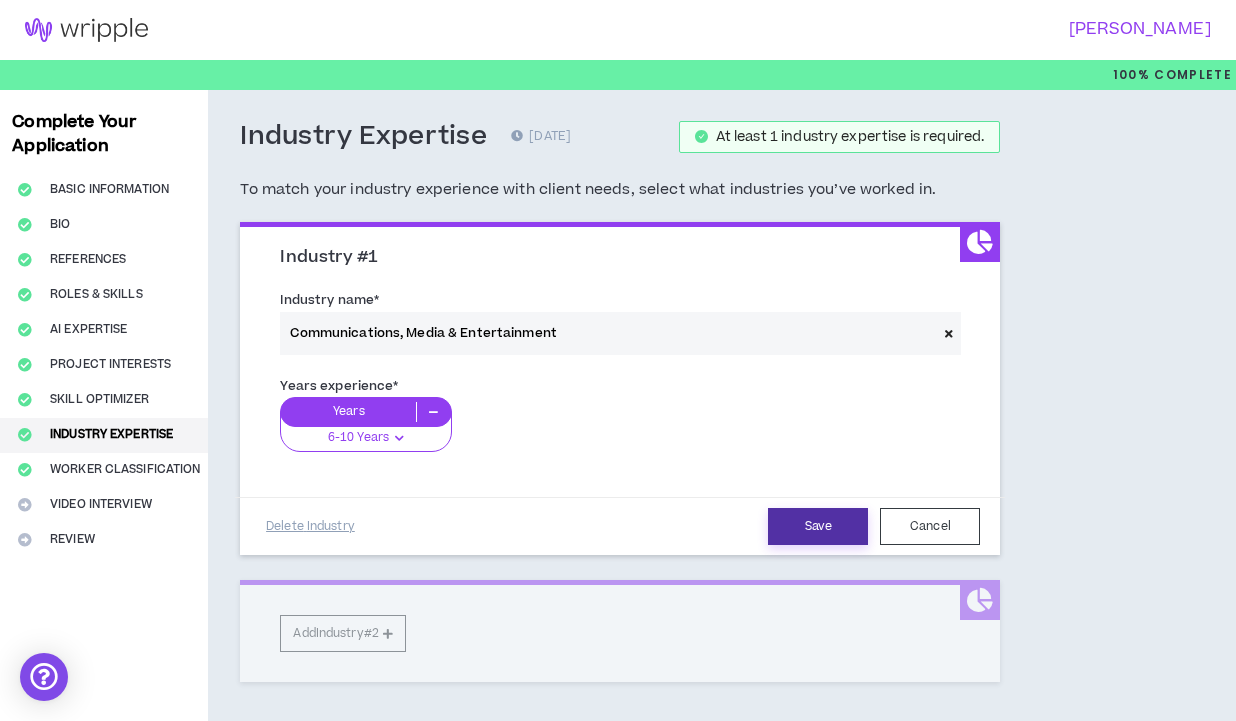 click on "Save" at bounding box center (818, 526) 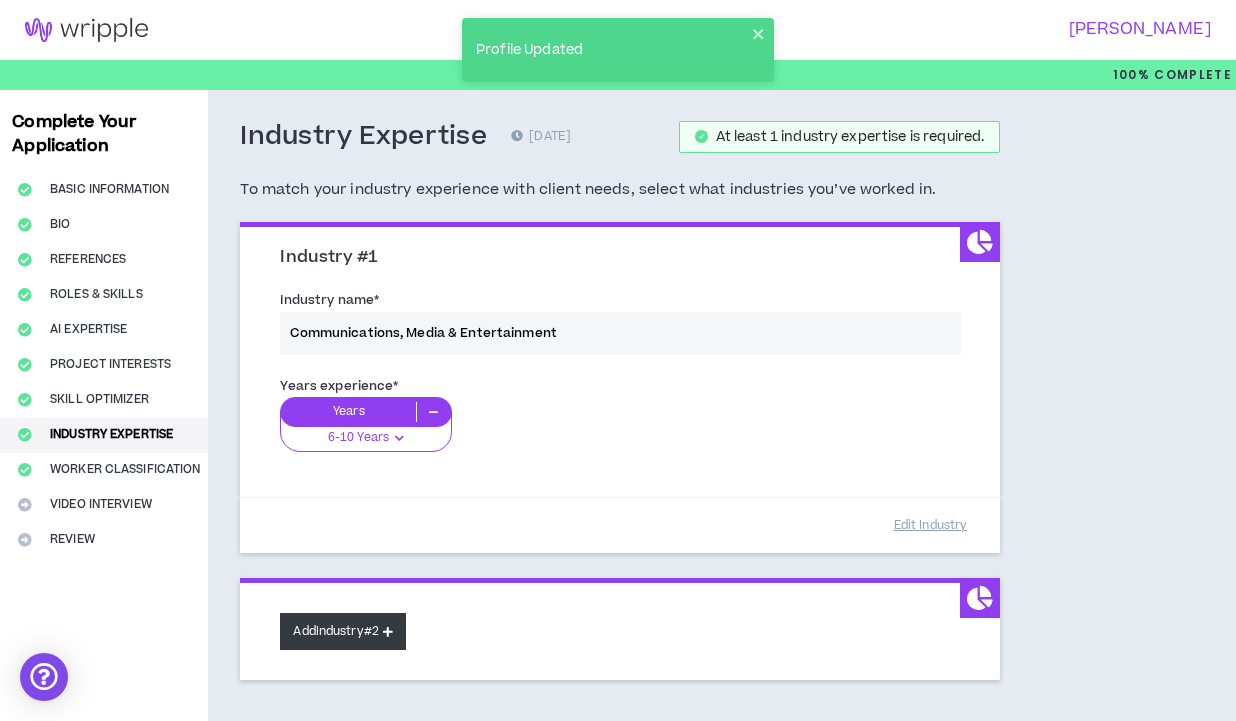 click on "Add  Industry  #2" at bounding box center (343, 631) 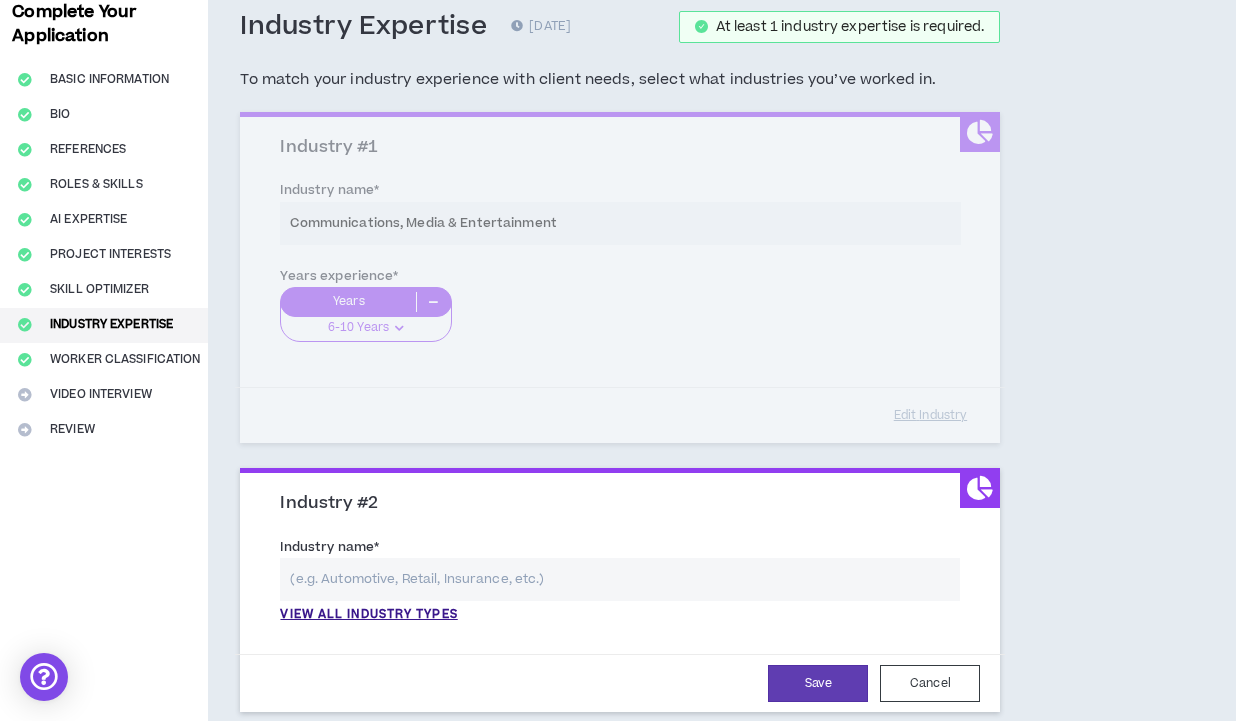 scroll, scrollTop: 97, scrollLeft: 0, axis: vertical 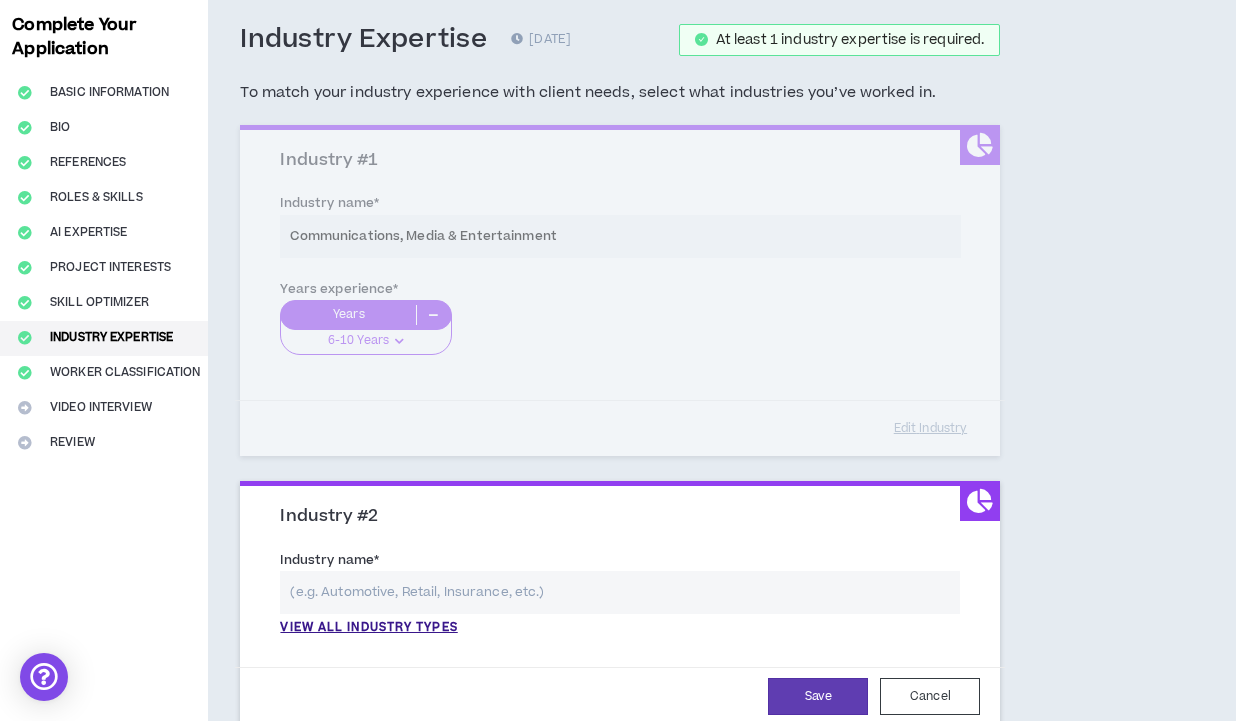 click on "Complete Your Application Basic Information Bio References Roles & Skills AI Expertise Project Interests Skill Optimizer Industry Expertise Worker Classification Video Interview Review Industry Expertise    0 days ago At least 1 industry expertise is required. To match your industry experience with client needs, select what industries you’ve worked in. Industry #1 Industry name  * Communications, Media & Entertainment Years experience  * Years 6-10 Years 0-1 Years 2-5 Years 6-10 Years 11+ Years Edit   Industry Industry #2 Industry name  * View all industry types Please select a valid industry. Years experience  * Years 0-1 Years 2-5 Years 6-10 Years 11+ Years The years experience field is required. Save Cancel Add  Industry  #3" at bounding box center (618, 472) 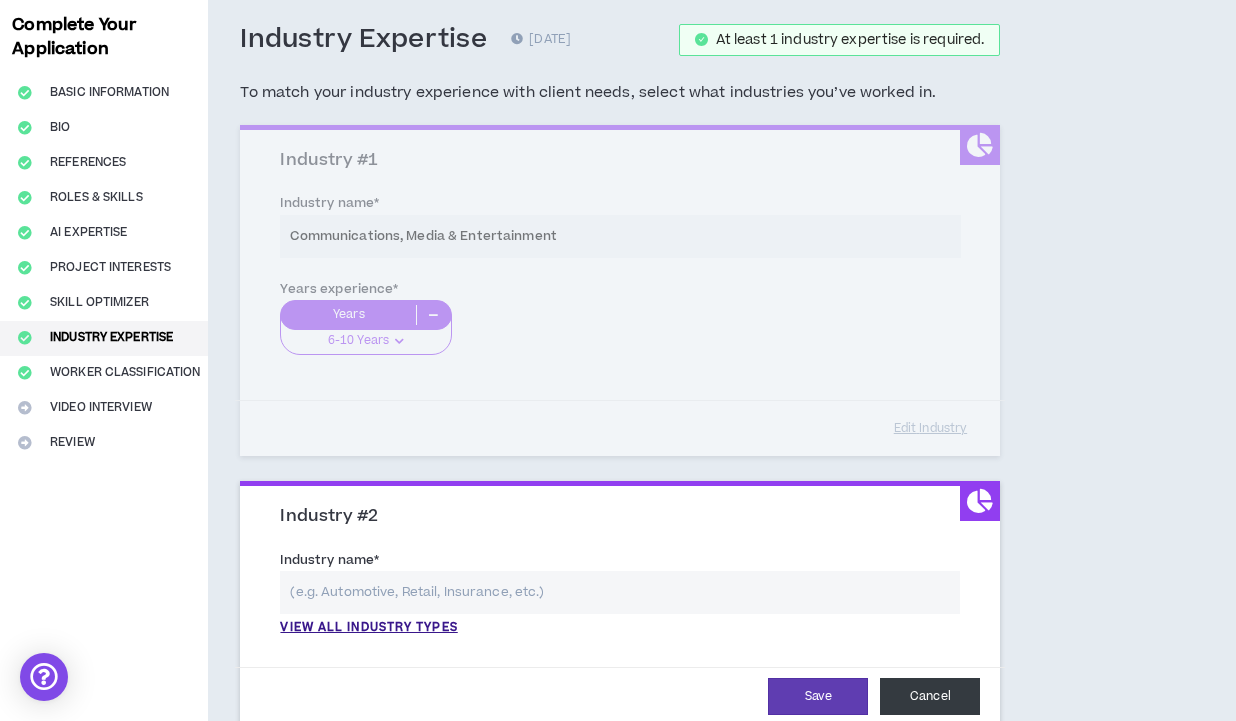 click on "Cancel" at bounding box center (930, 696) 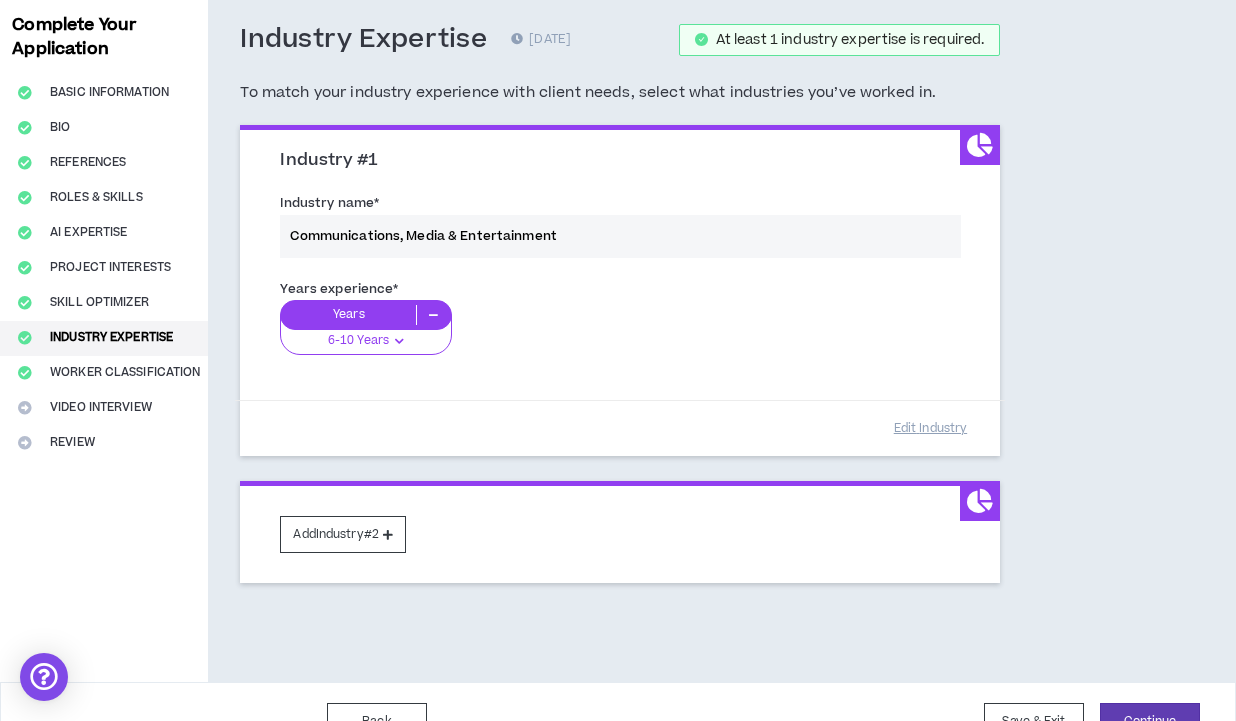 scroll, scrollTop: 137, scrollLeft: 0, axis: vertical 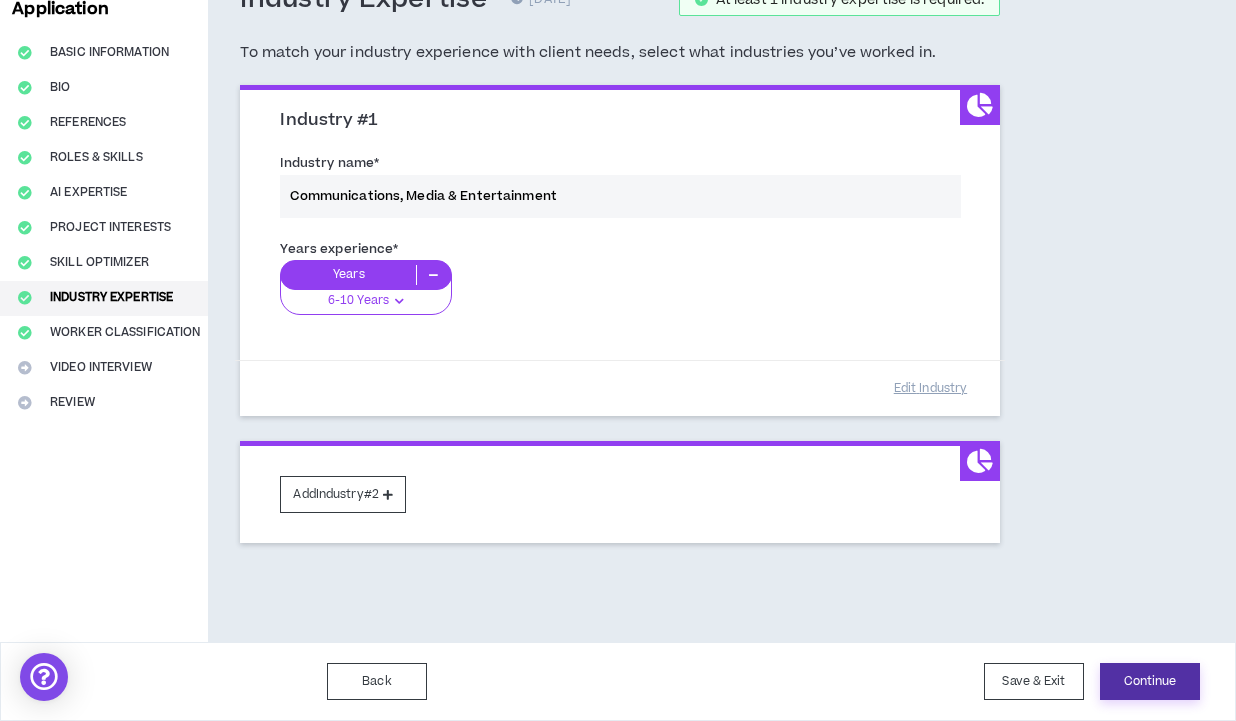 click on "Continue" at bounding box center (1150, 681) 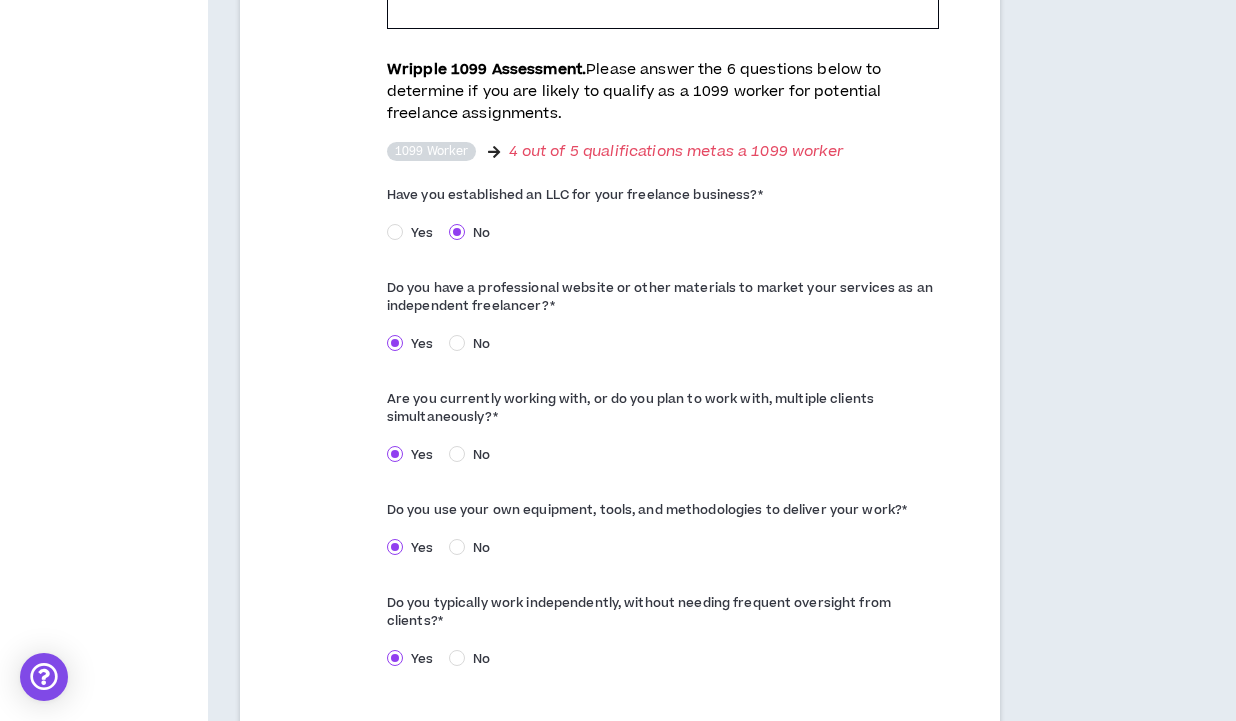 scroll, scrollTop: 1194, scrollLeft: 0, axis: vertical 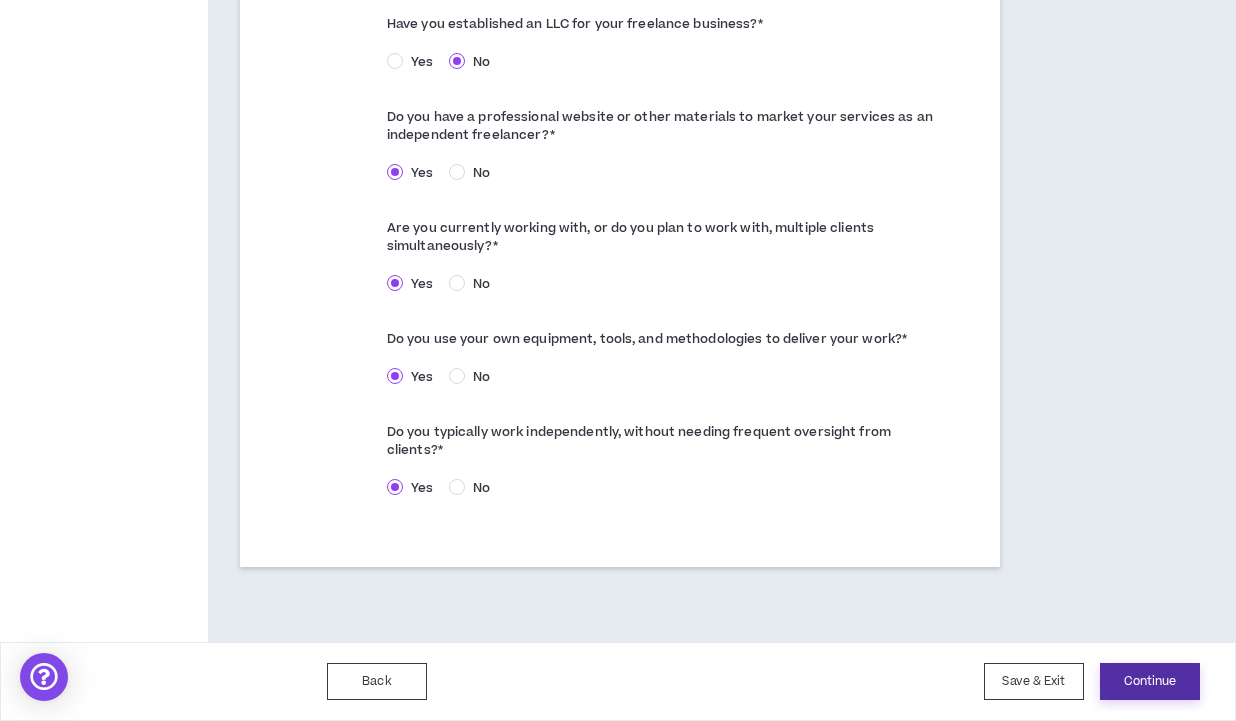 click on "Continue" at bounding box center [1150, 681] 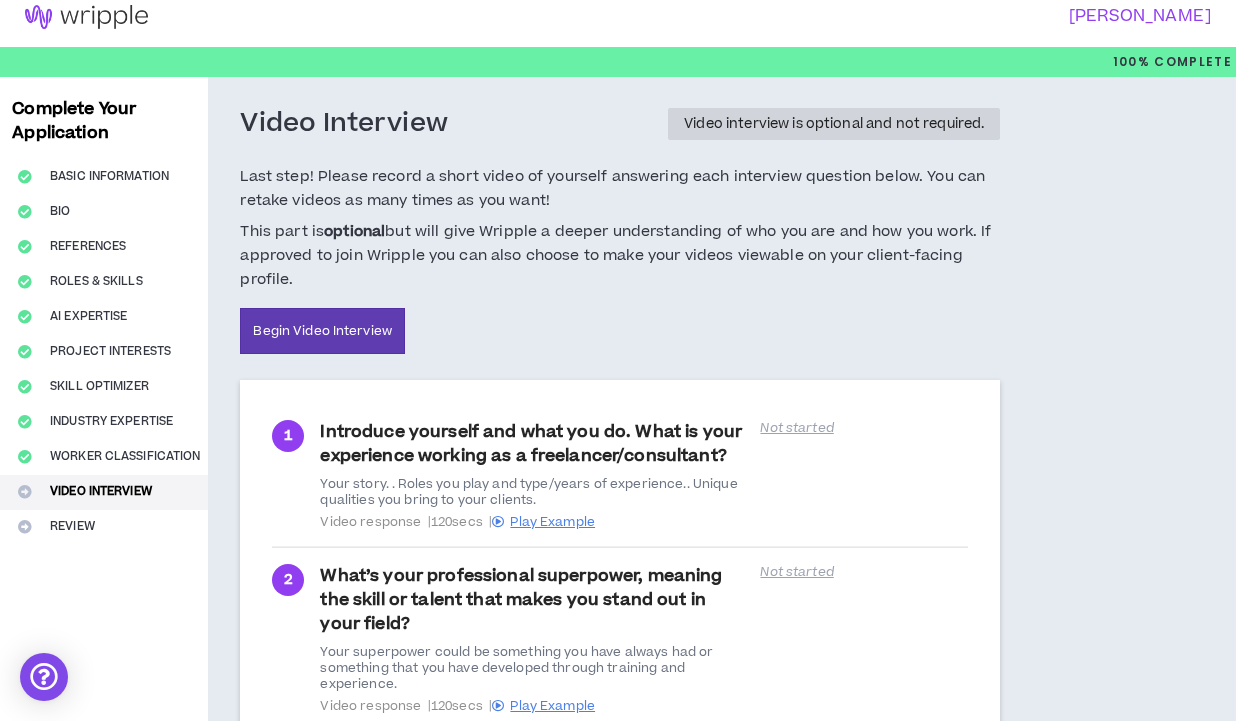 scroll, scrollTop: 39, scrollLeft: 0, axis: vertical 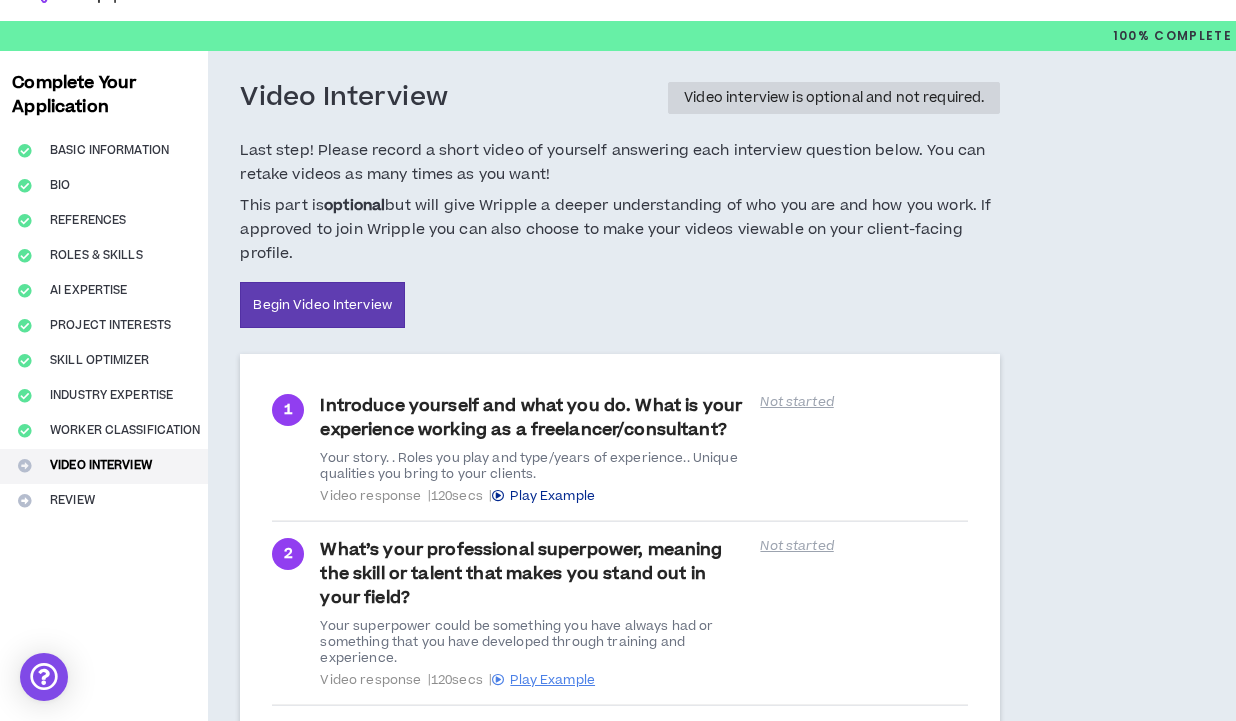 click on "Play Example" at bounding box center [552, 496] 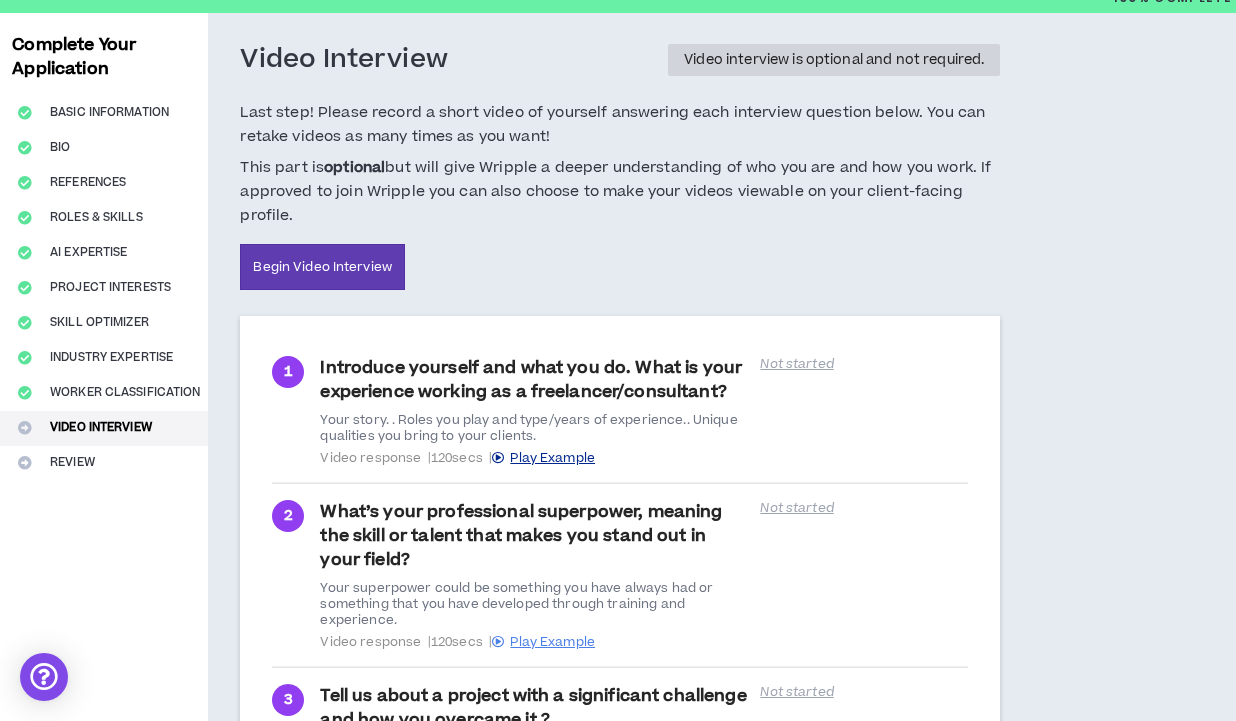 scroll, scrollTop: 90, scrollLeft: 0, axis: vertical 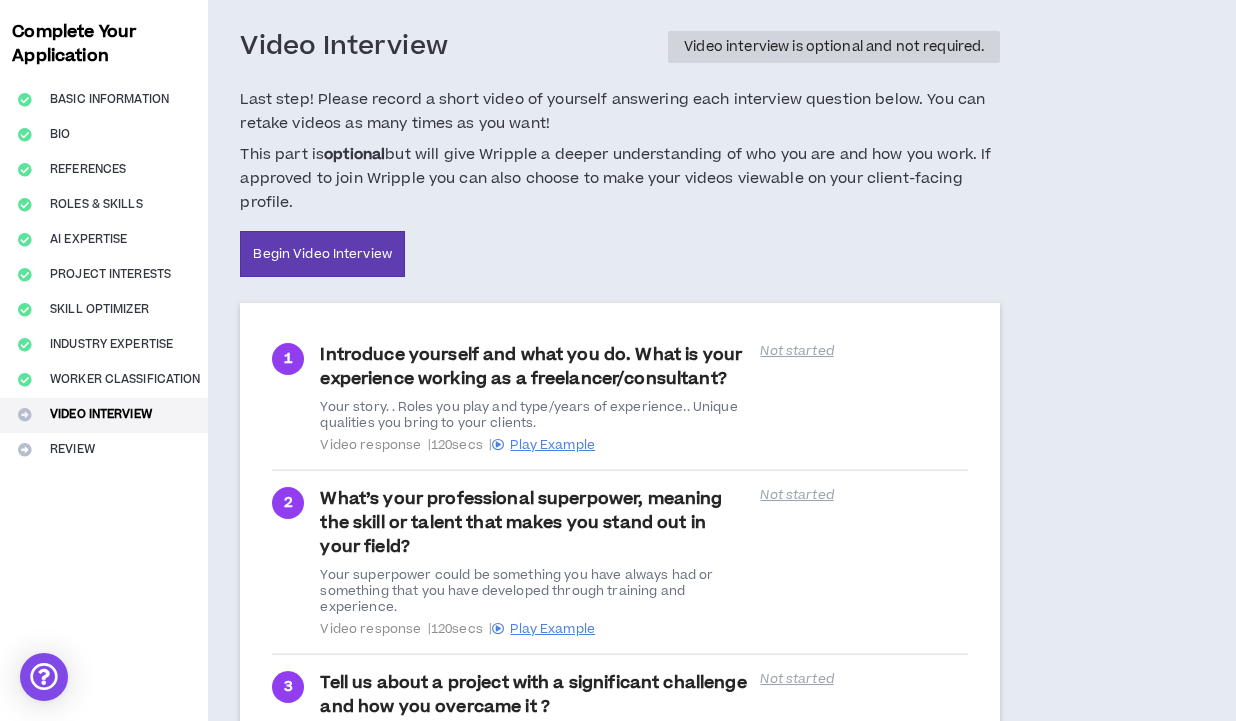 click on "Not started" at bounding box center (864, 351) 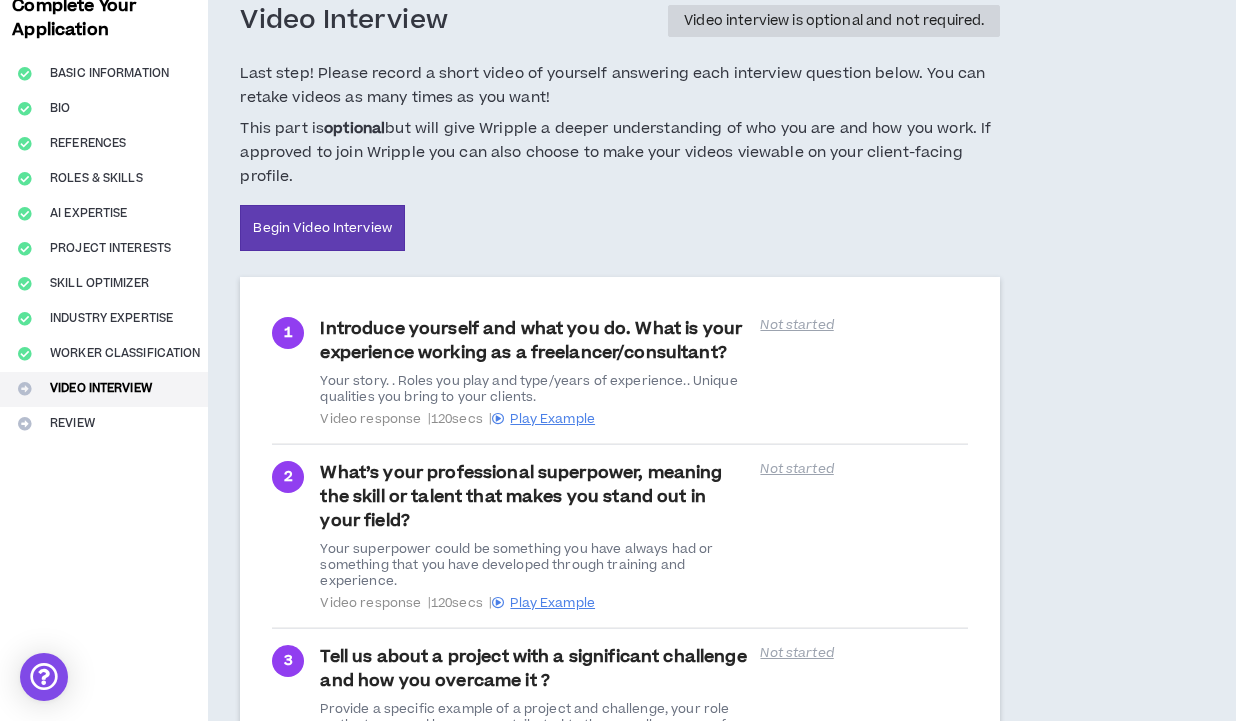scroll, scrollTop: 129, scrollLeft: 0, axis: vertical 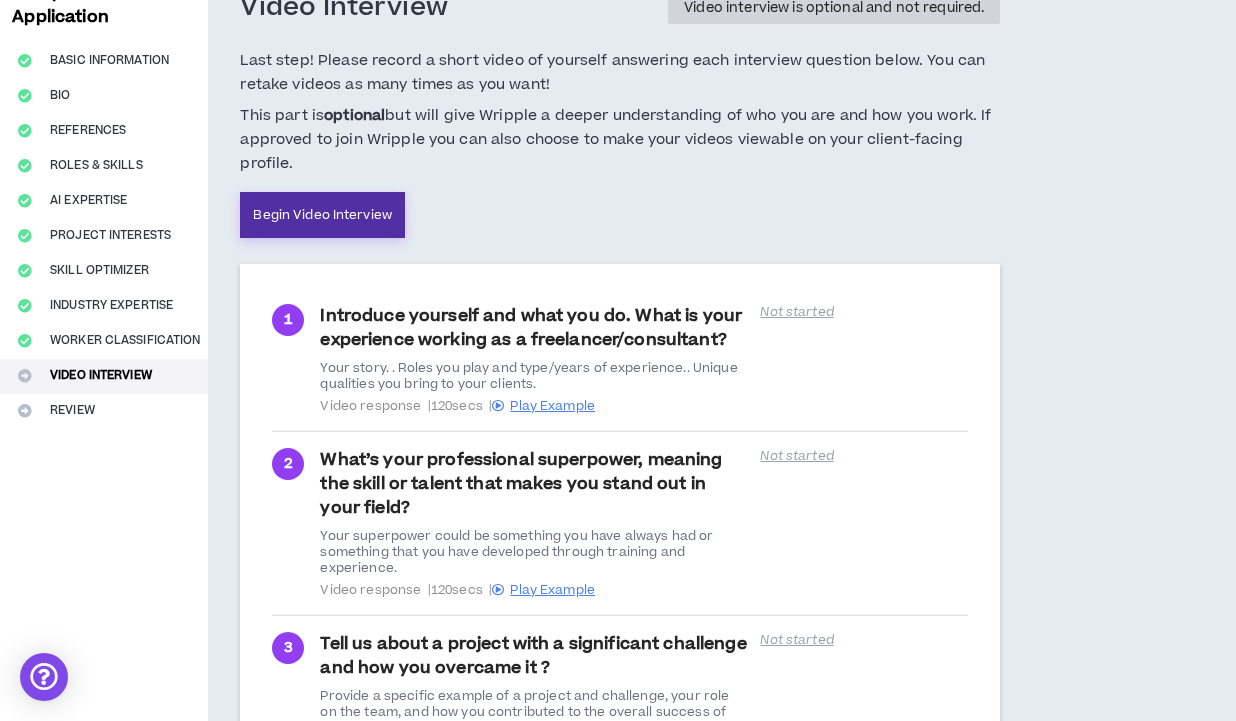 click on "Begin Video Interview" at bounding box center (322, 215) 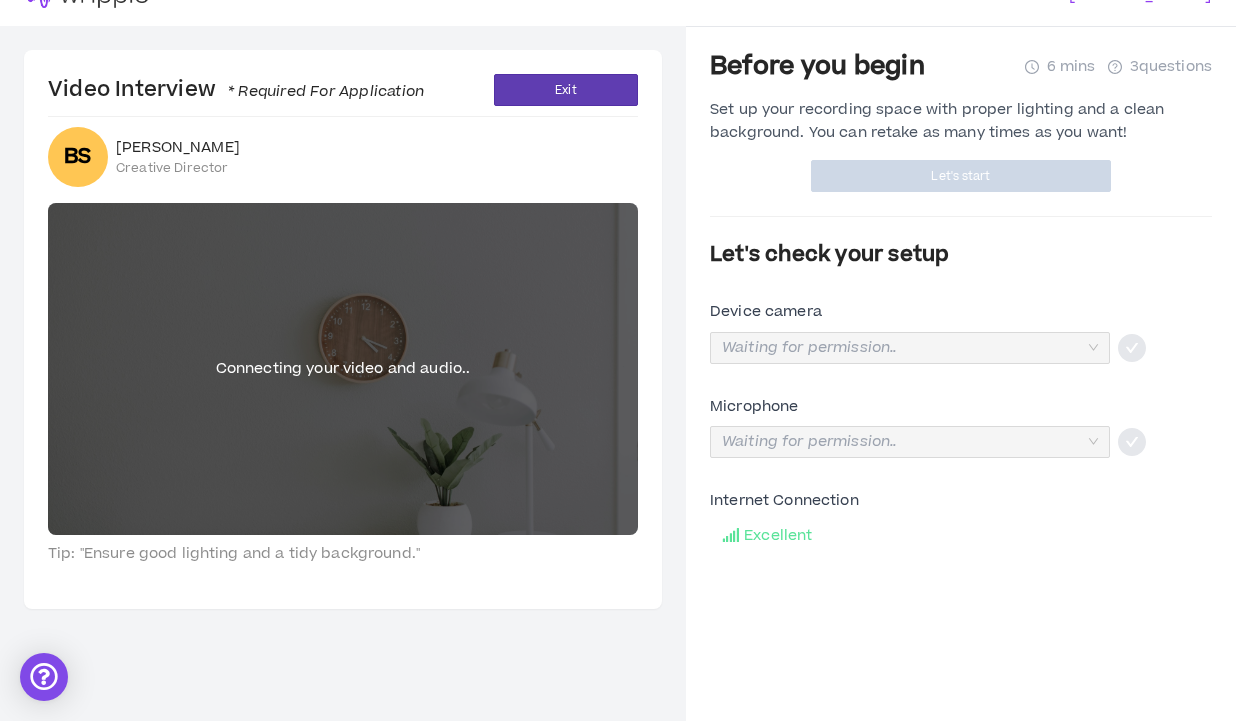 scroll, scrollTop: 0, scrollLeft: 0, axis: both 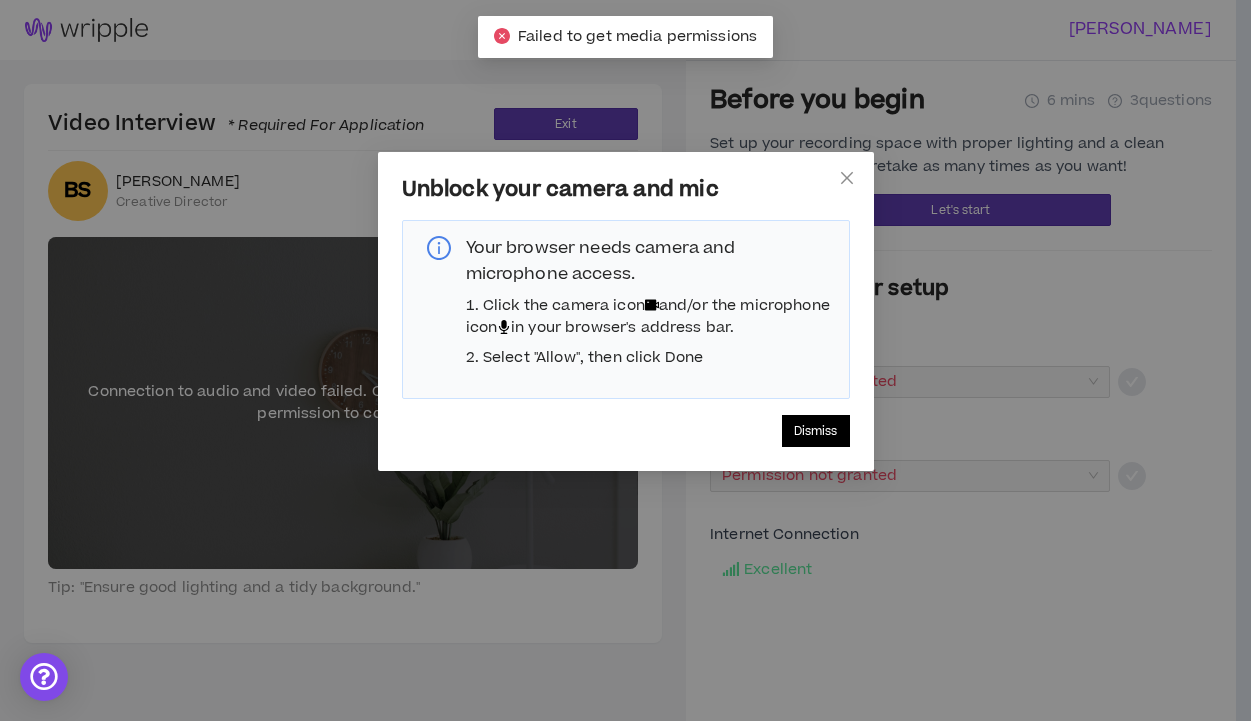 click on "Dismiss" at bounding box center [816, 431] 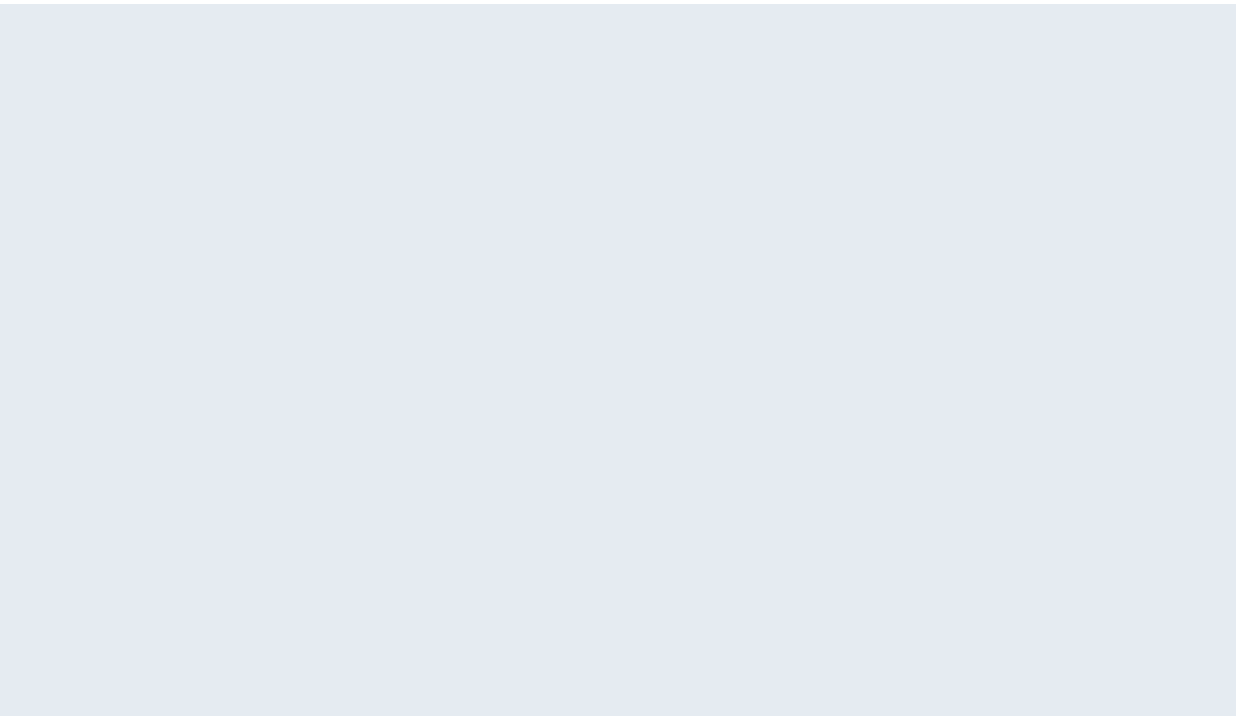 scroll, scrollTop: 0, scrollLeft: 0, axis: both 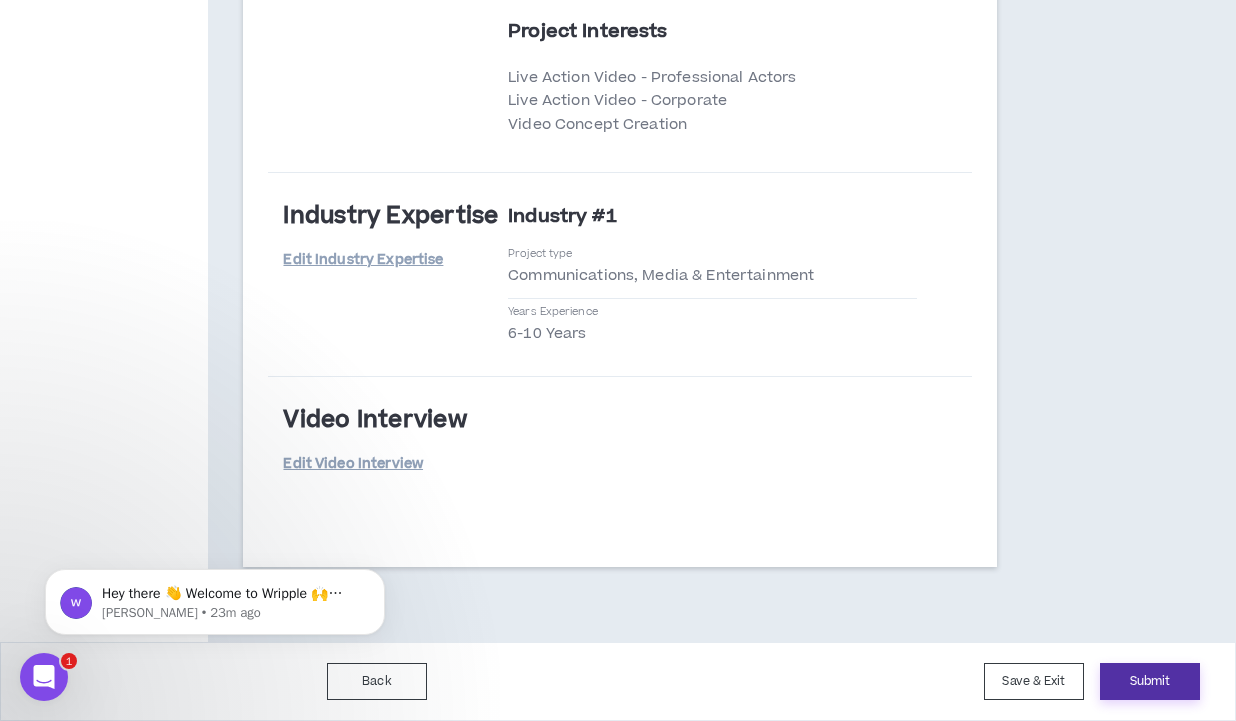 click on "Submit" at bounding box center [1150, 681] 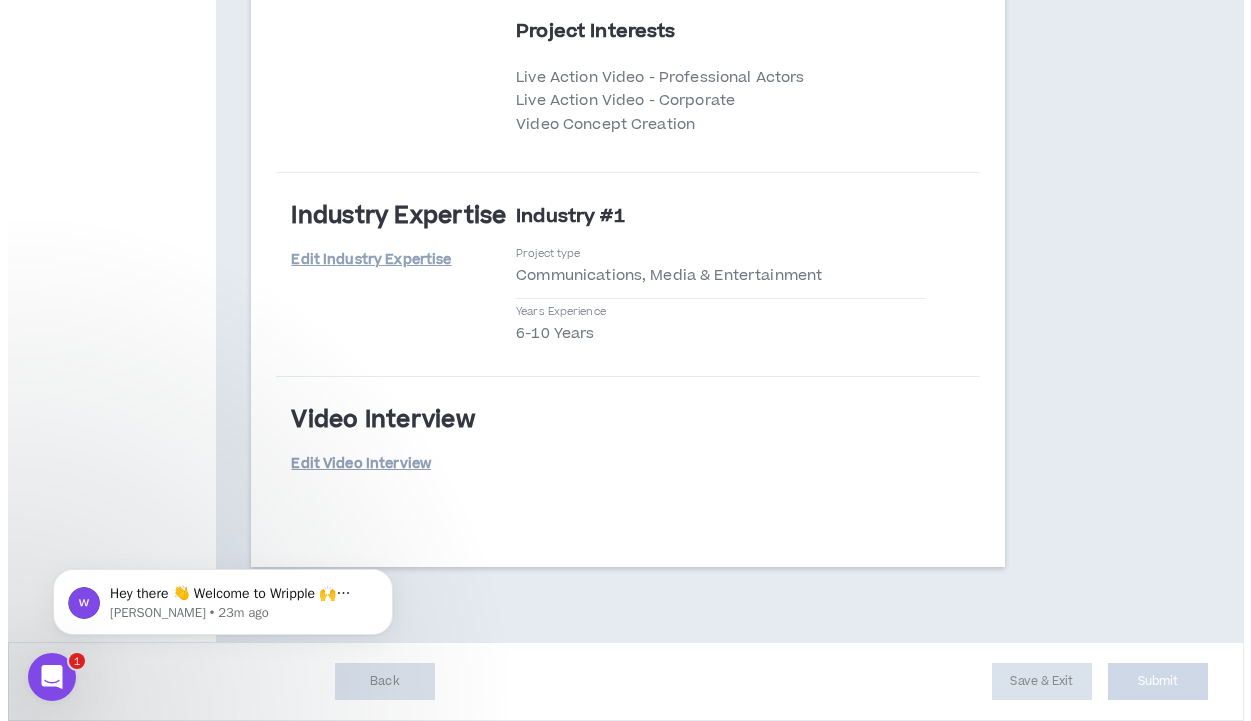 scroll, scrollTop: 0, scrollLeft: 0, axis: both 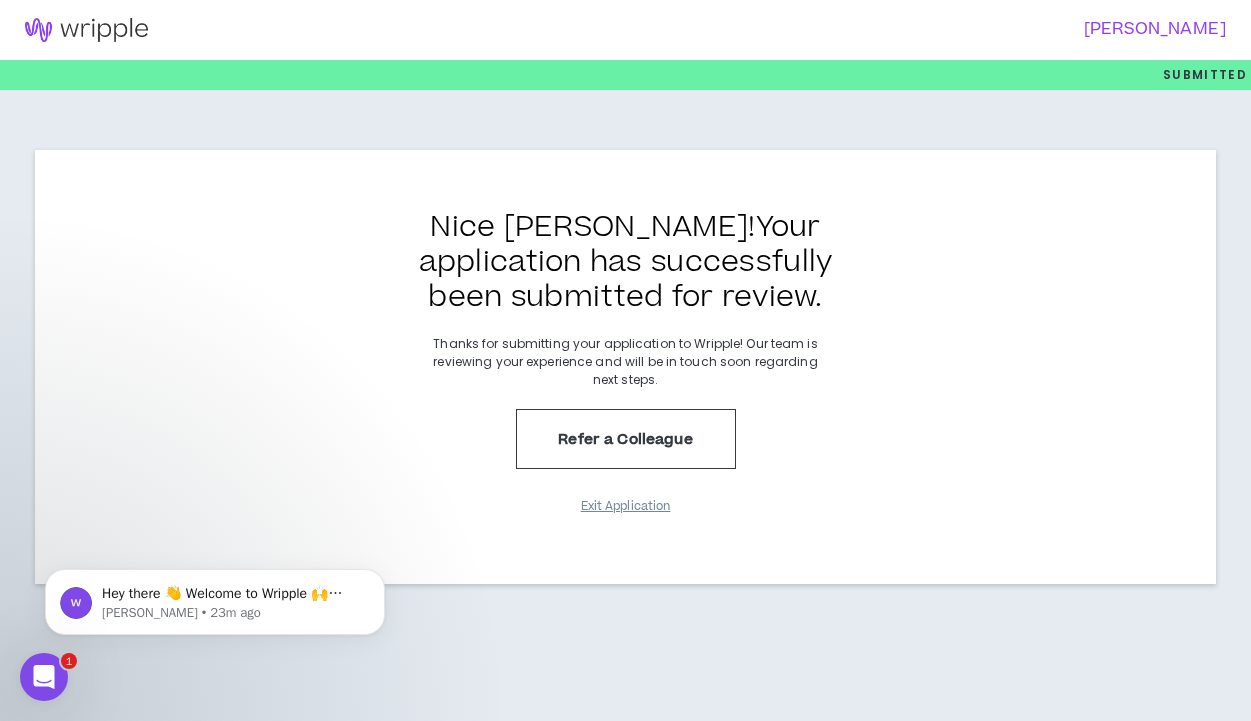 click on "Exit Application" at bounding box center [626, 506] 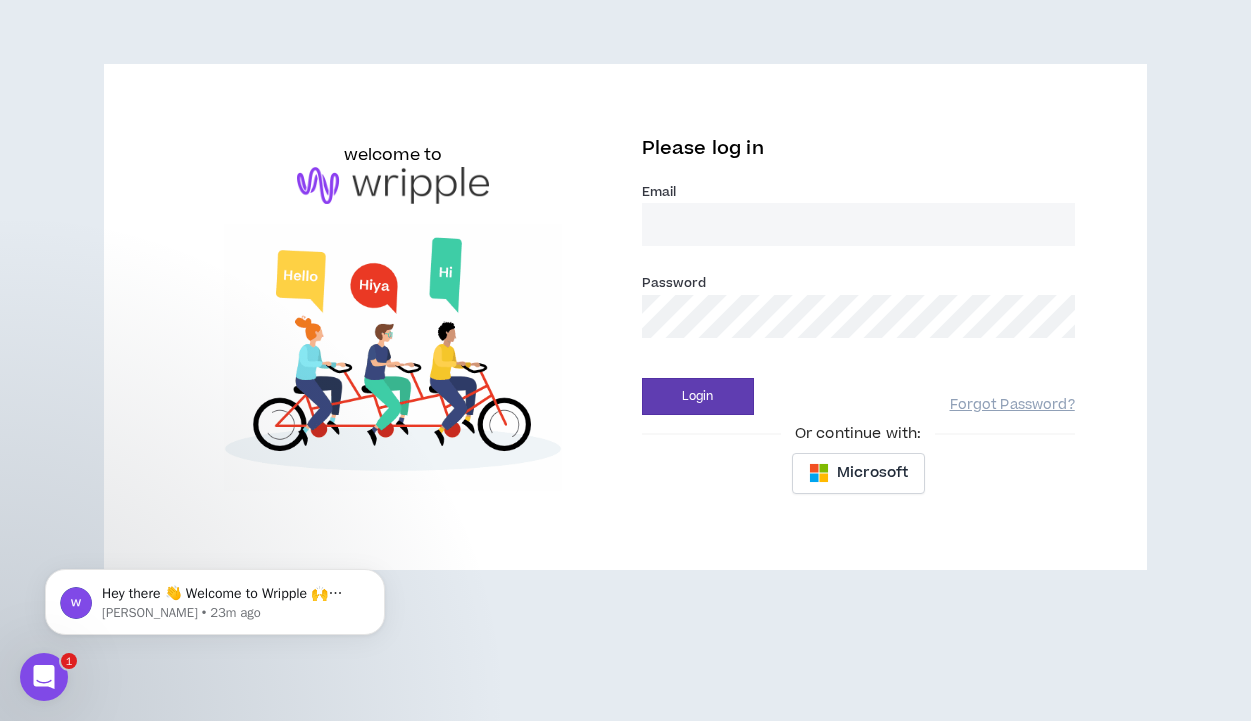 type on "[PERSON_NAME][EMAIL_ADDRESS][DOMAIN_NAME]" 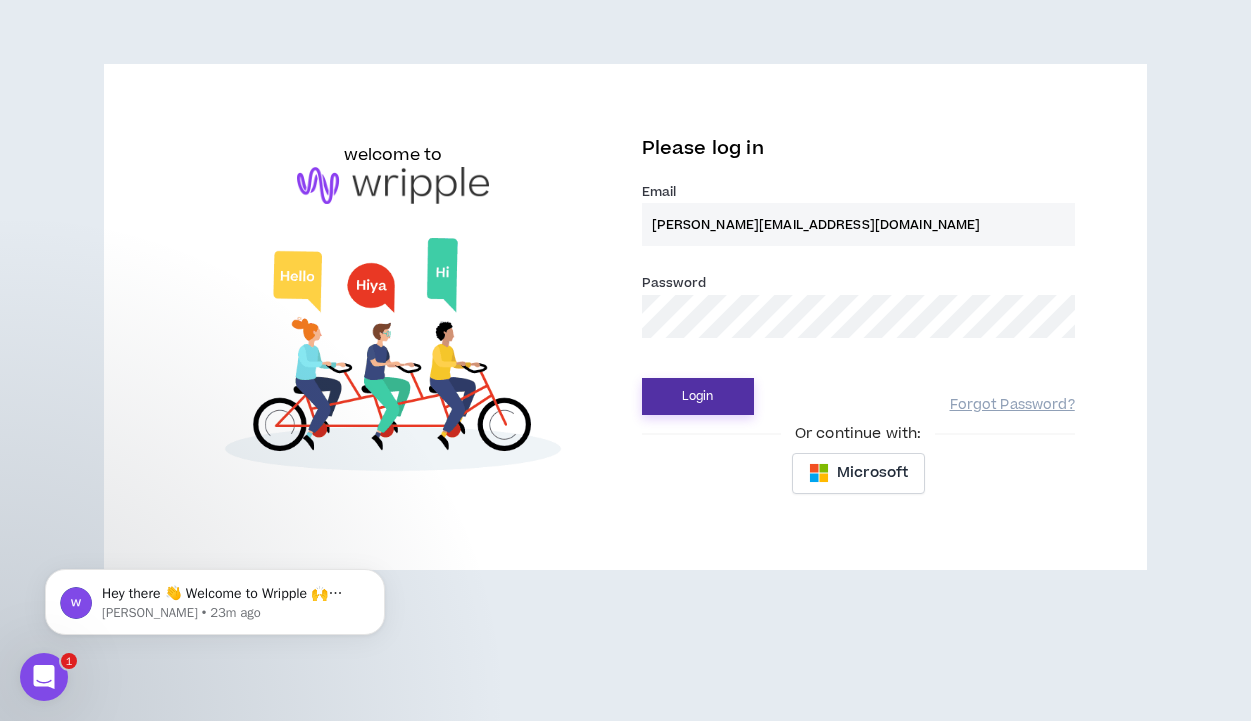 click on "Login" at bounding box center [698, 396] 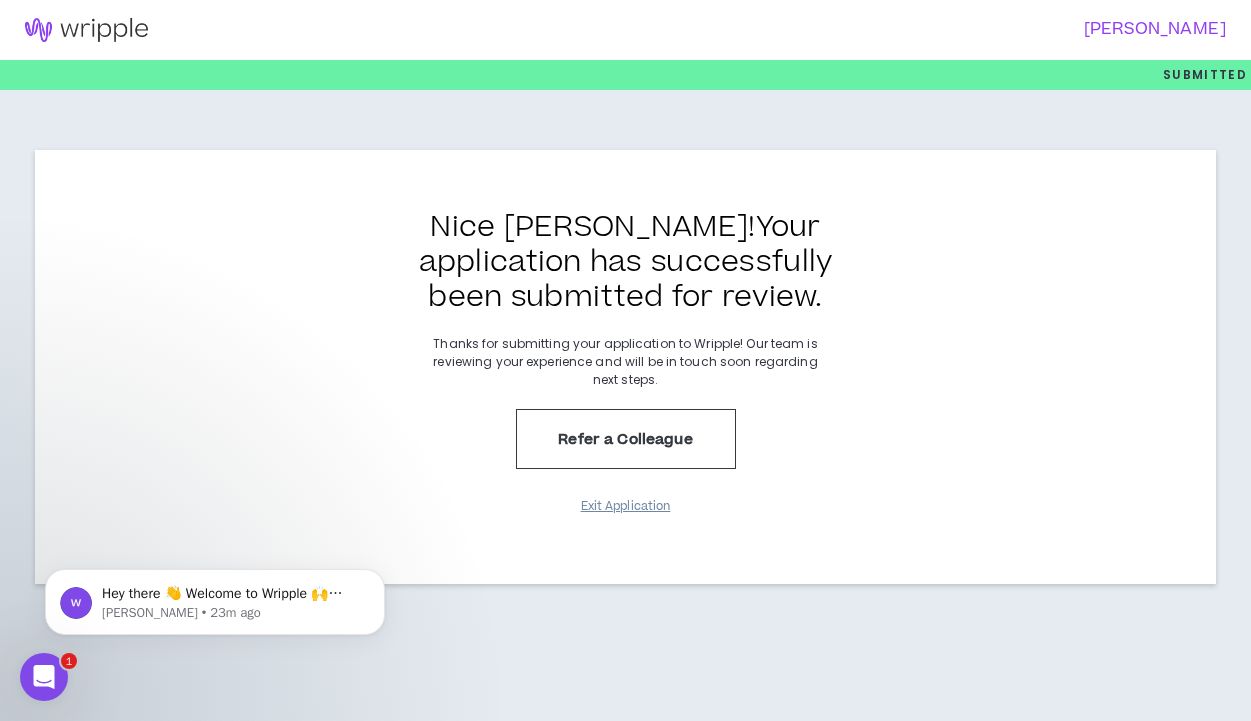 click on "Exit Application" at bounding box center (626, 506) 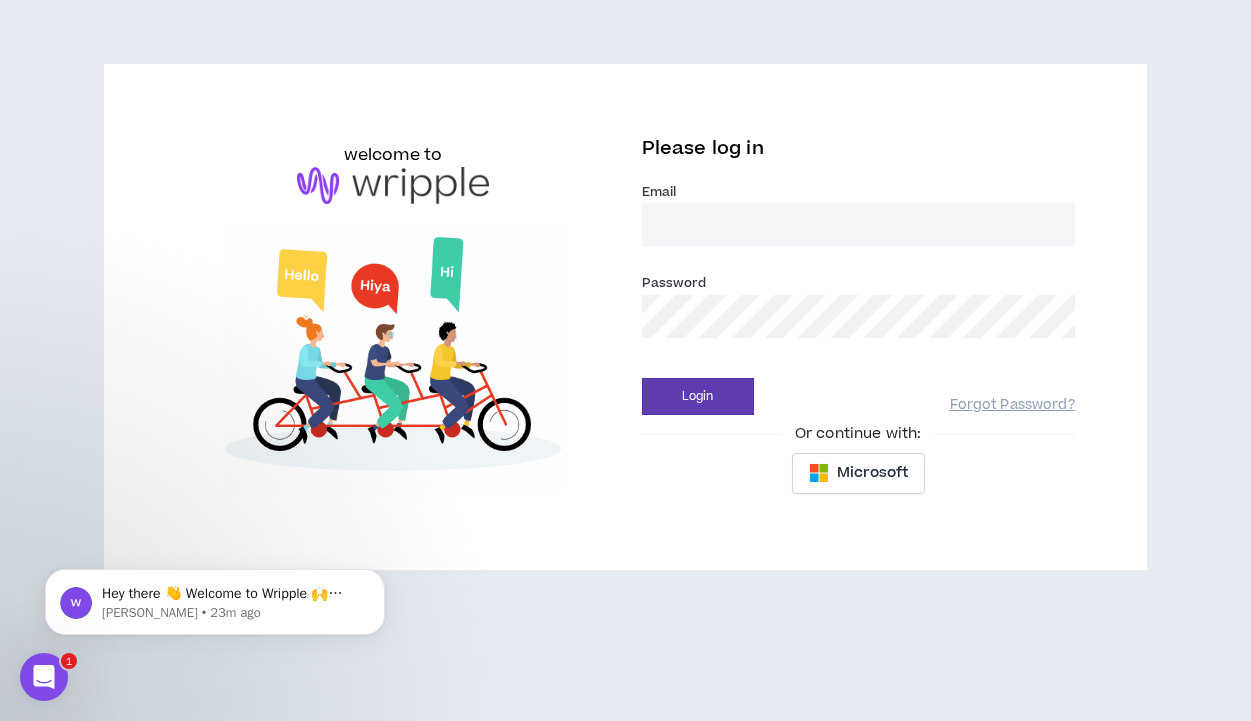type on "[PERSON_NAME][EMAIL_ADDRESS][DOMAIN_NAME]" 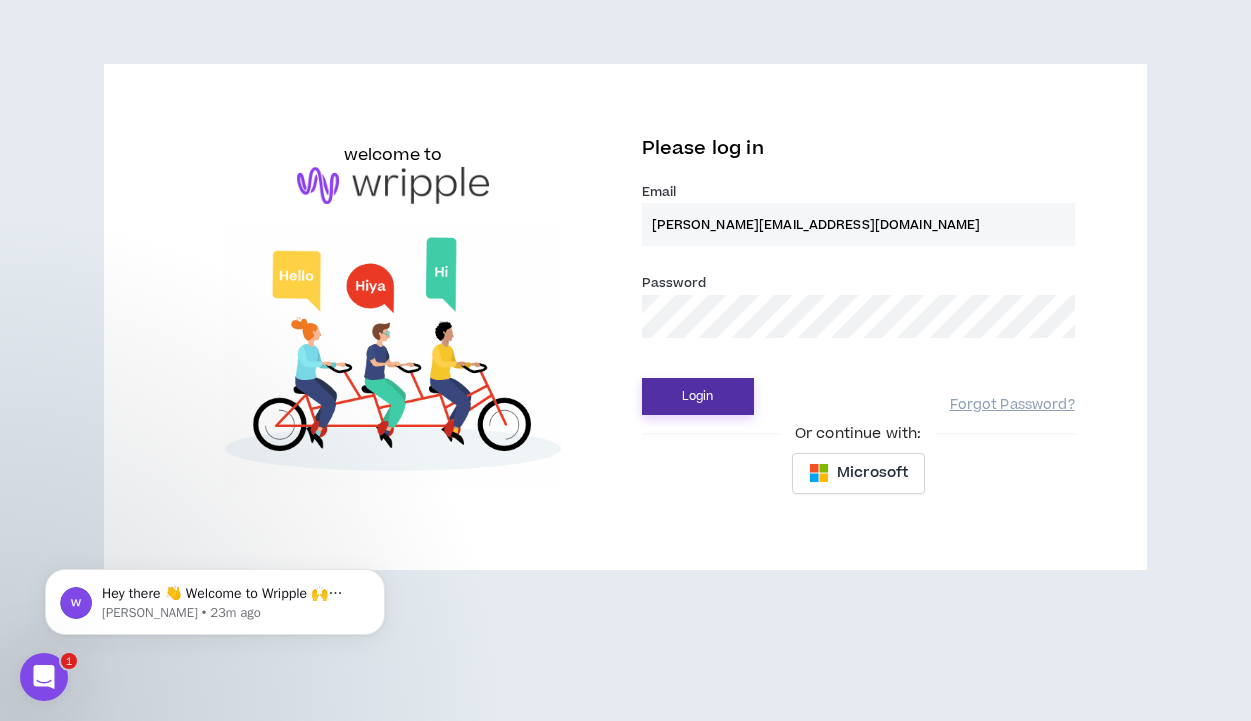 click on "Login" at bounding box center [698, 396] 